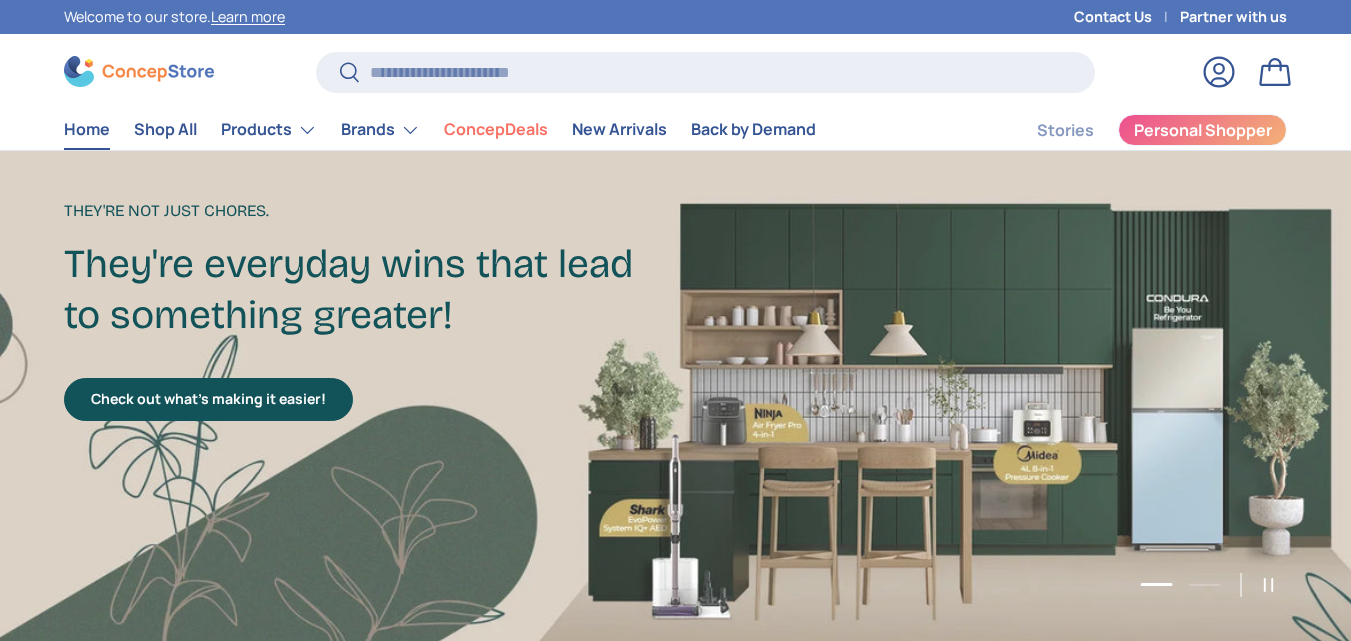 scroll, scrollTop: 0, scrollLeft: 0, axis: both 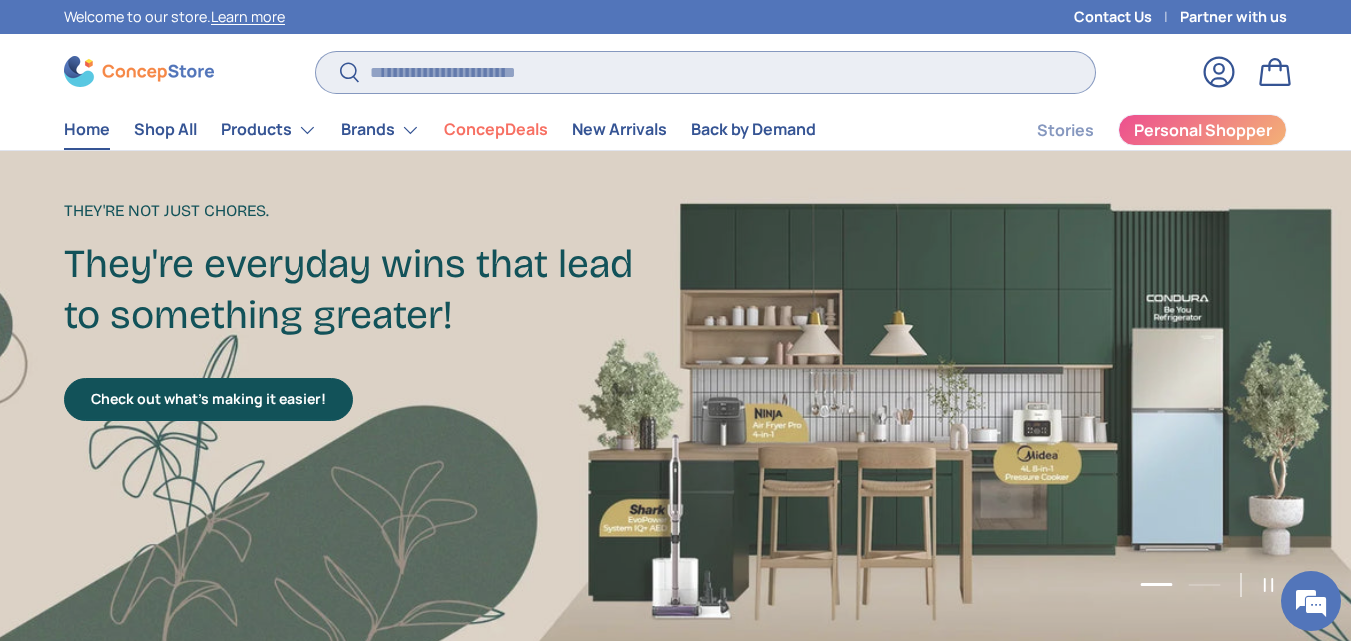 click on "Search" at bounding box center [705, 72] 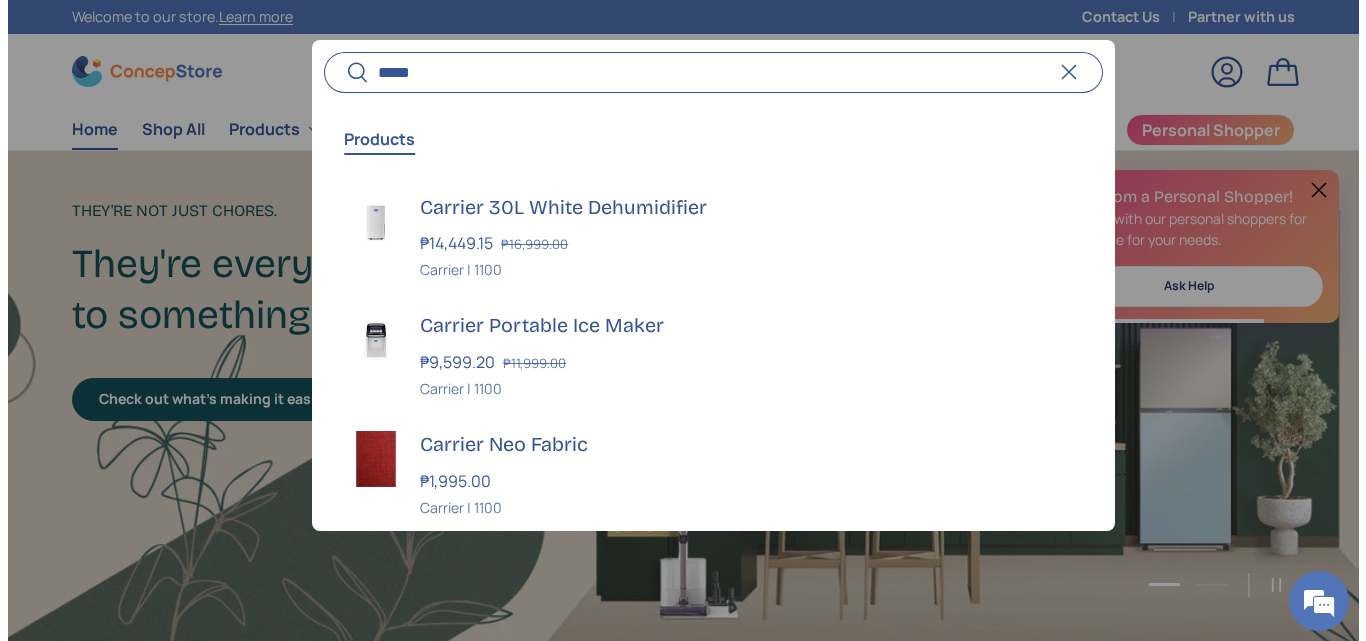 scroll, scrollTop: 5083, scrollLeft: 8077, axis: both 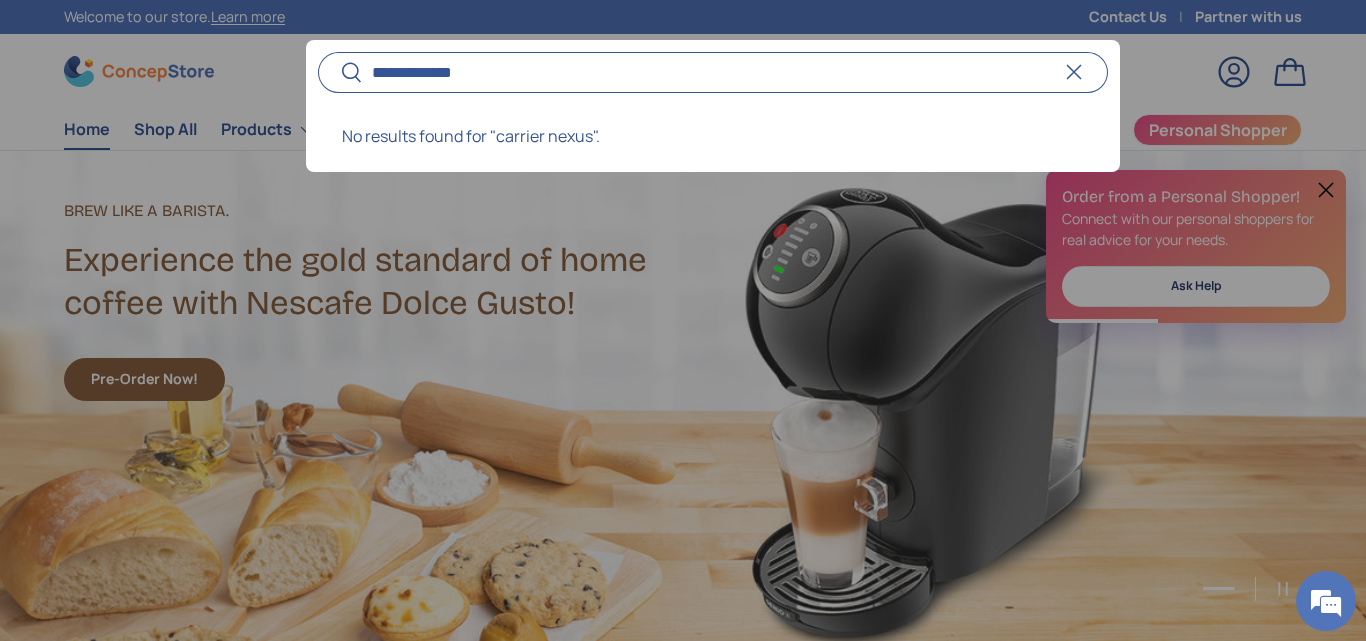 type on "**********" 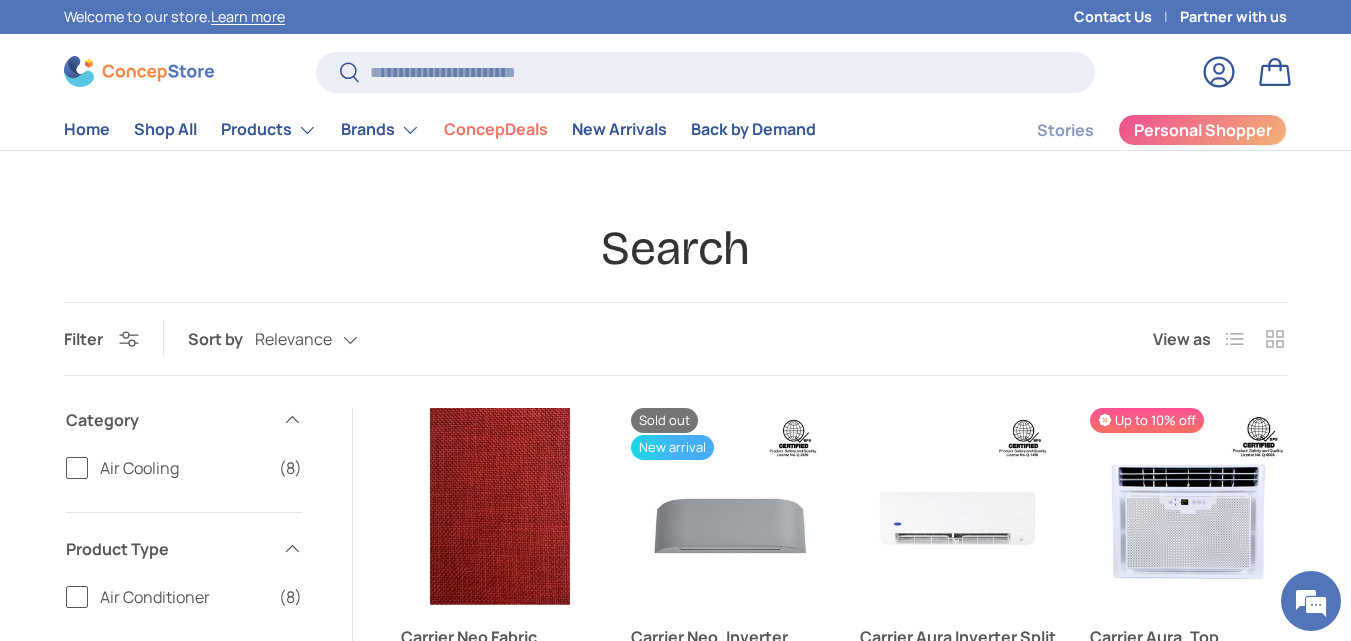 scroll, scrollTop: 200, scrollLeft: 0, axis: vertical 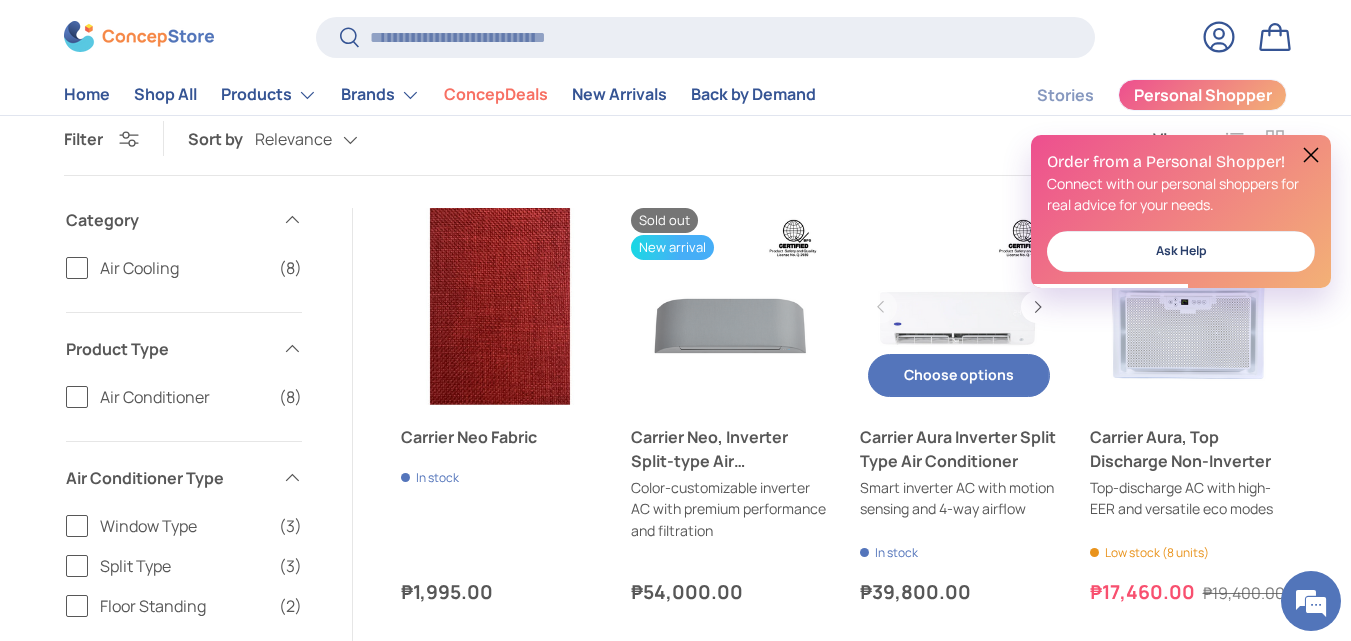 click on "Choose options
Choose options" at bounding box center [959, 375] 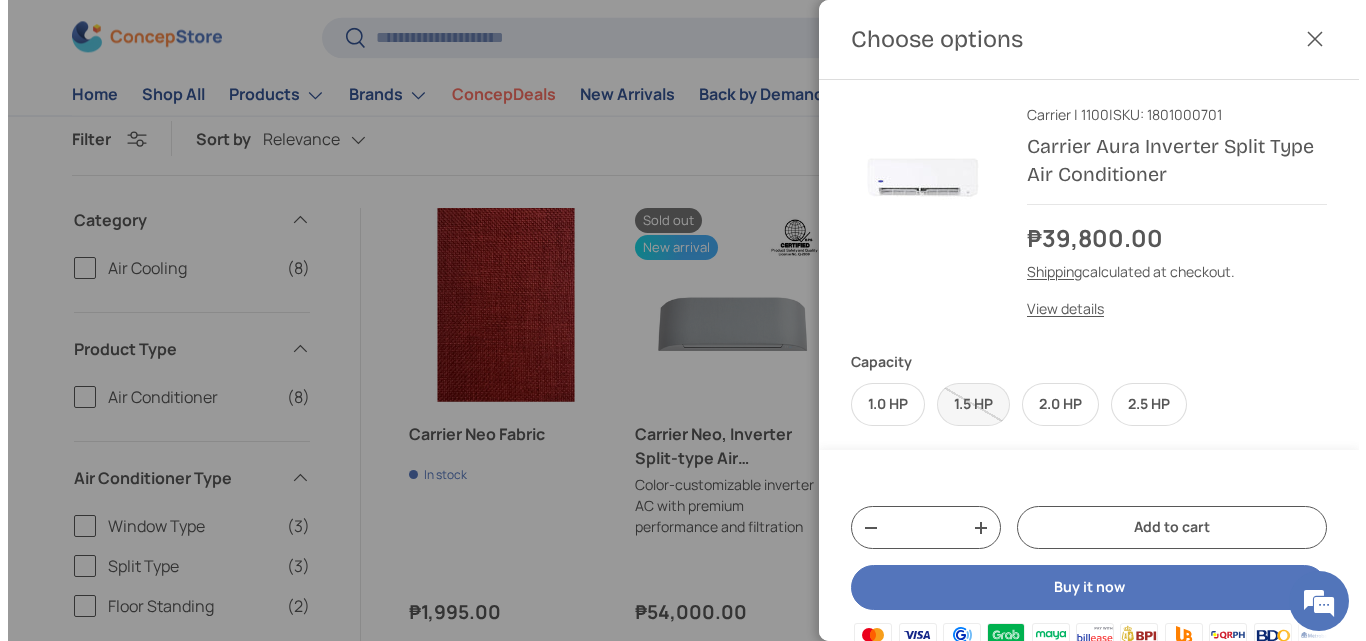 scroll, scrollTop: 0, scrollLeft: 0, axis: both 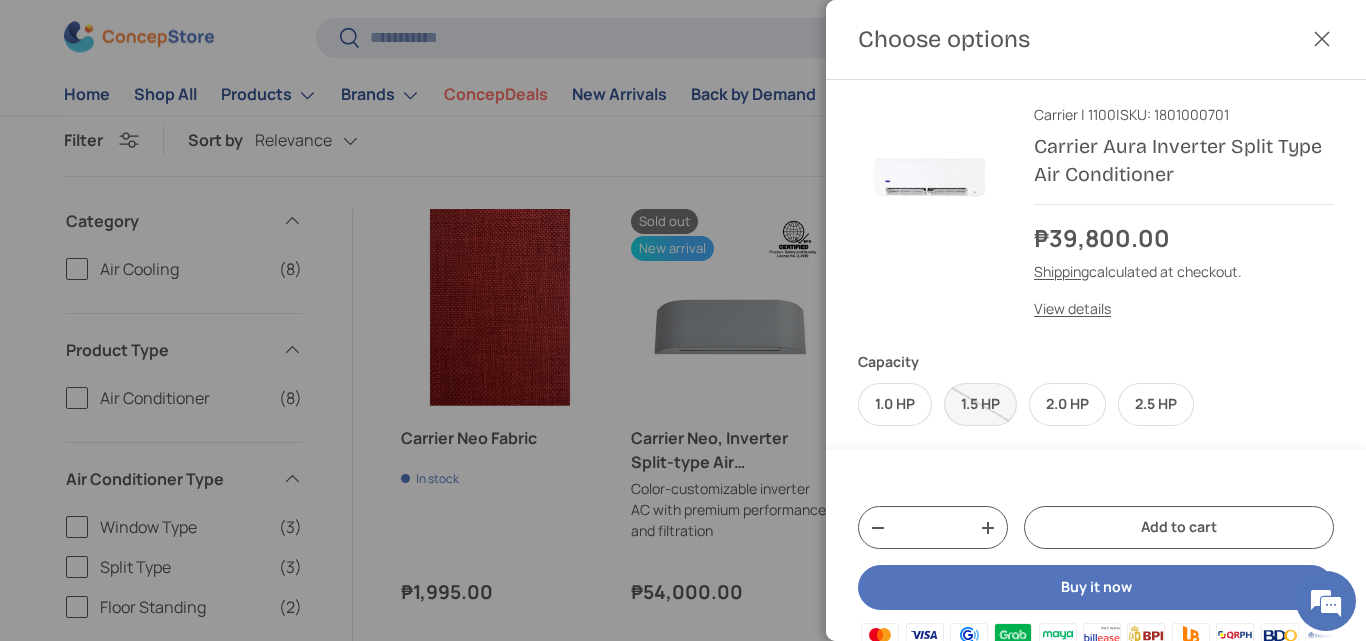click on "1.5 HP" at bounding box center [980, 404] 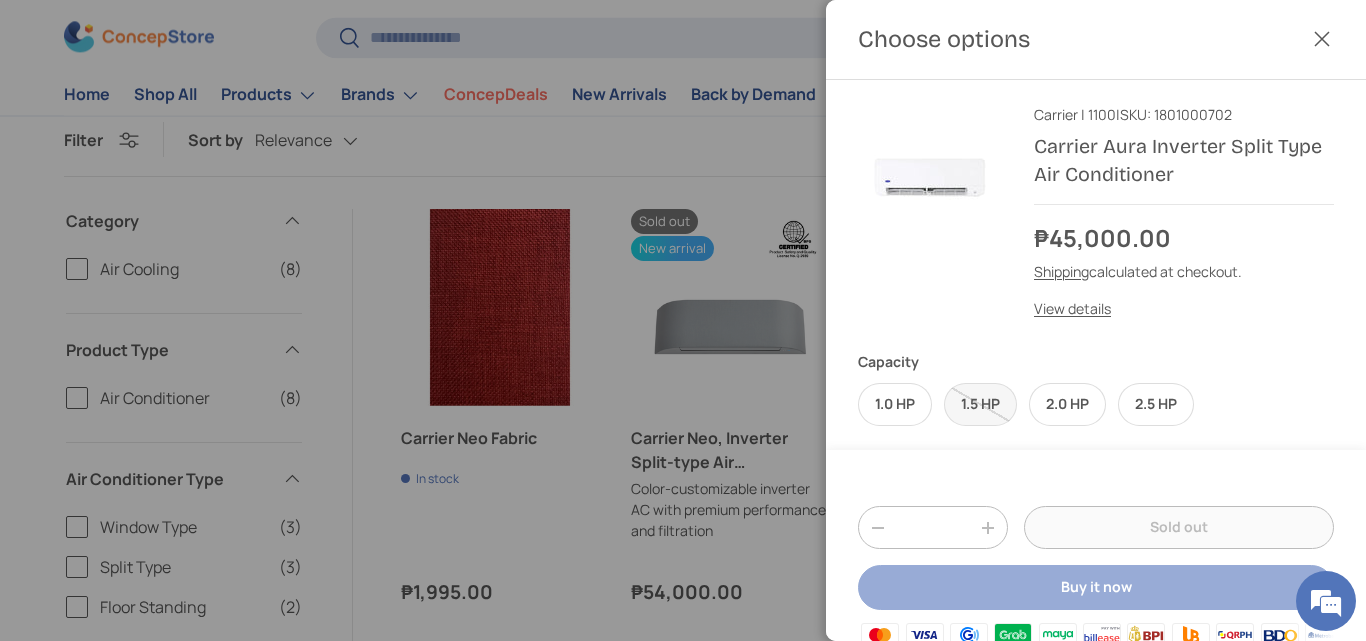 click on "1.0 HP
1.5 HP
2.0 HP
2.5 HP" at bounding box center [1096, 398] 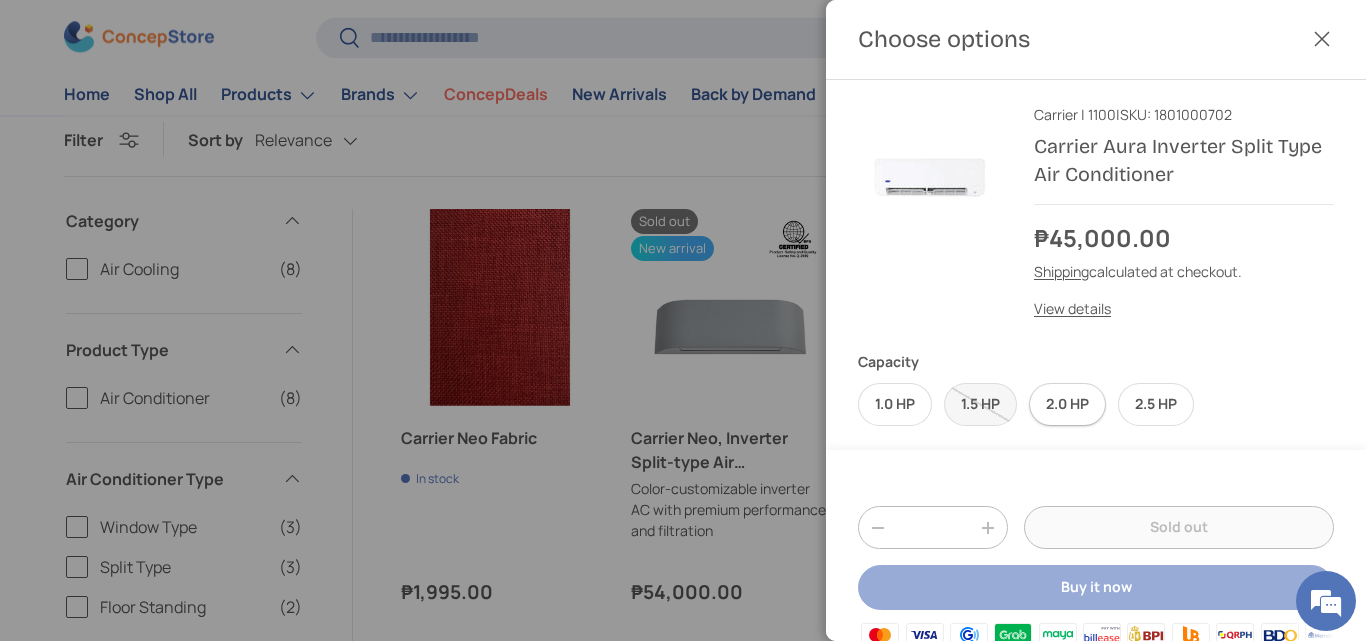 click on "2.0 HP" at bounding box center [1067, 404] 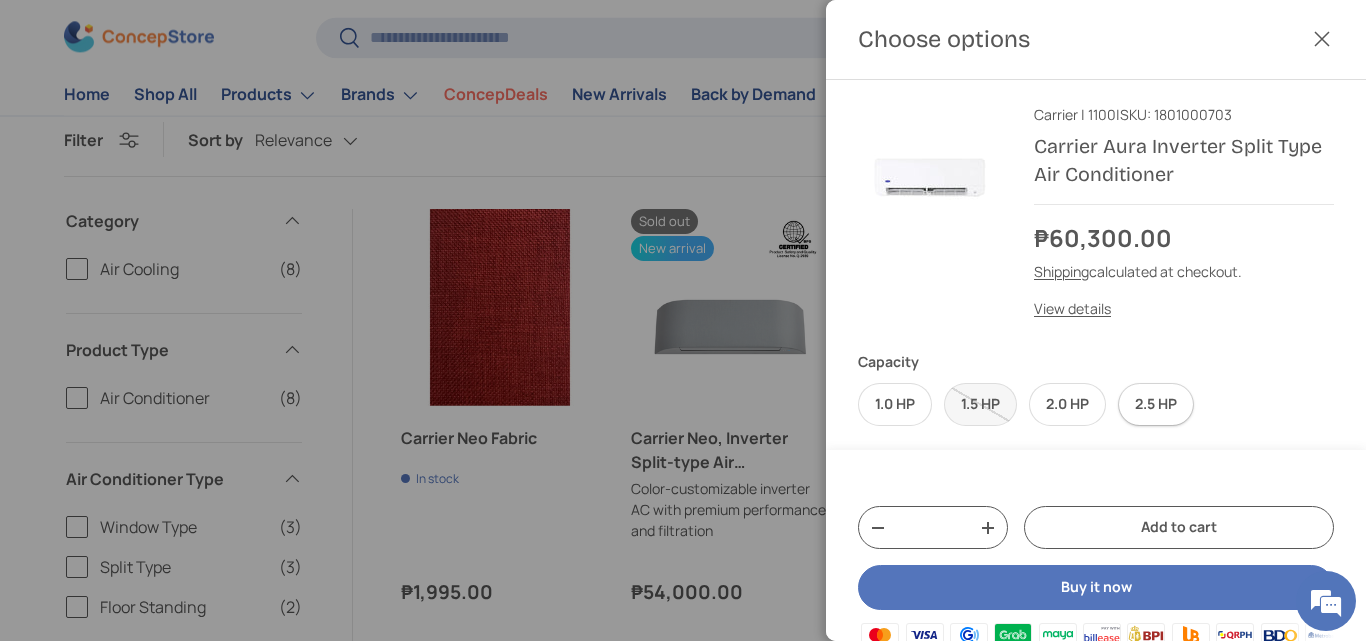 click on "2.5 HP" at bounding box center [1156, 404] 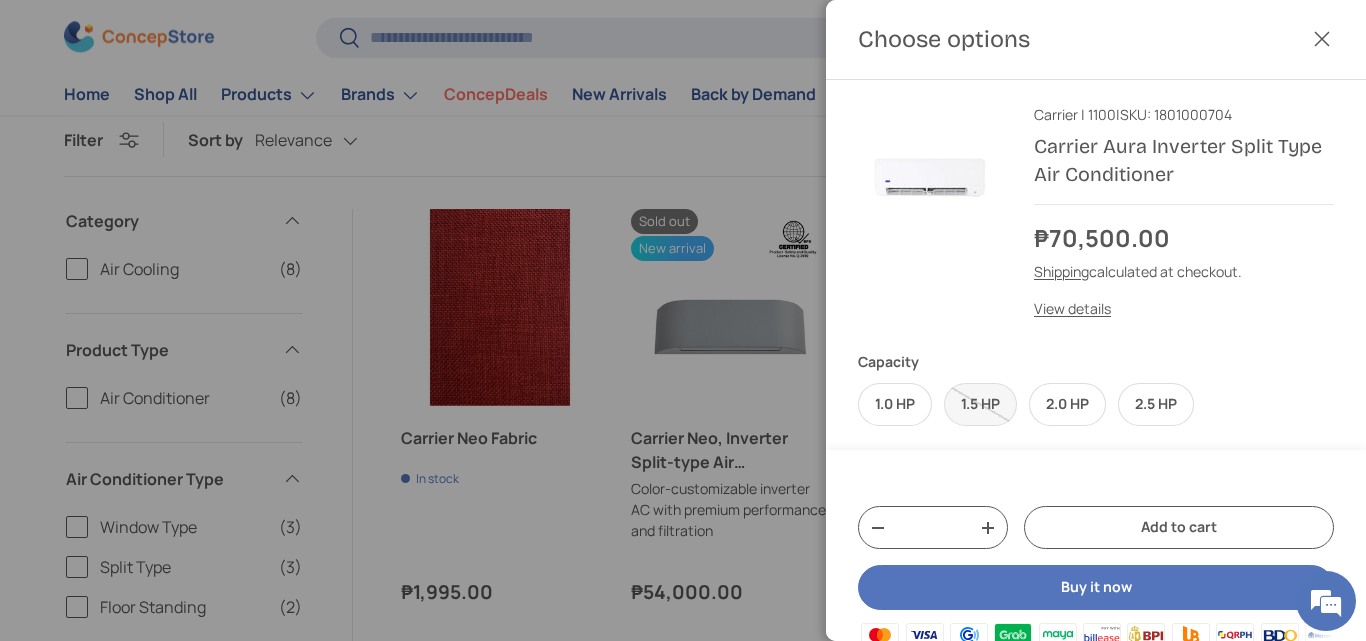 click on "Close" at bounding box center (1322, 39) 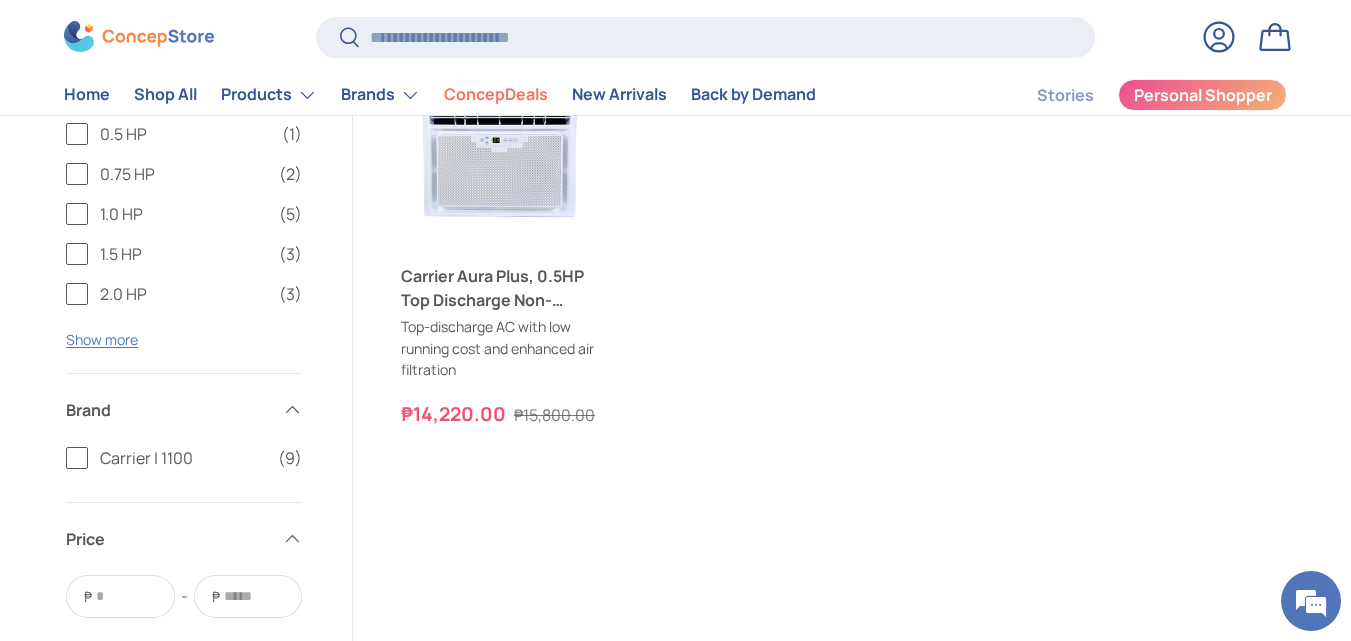 scroll, scrollTop: 1100, scrollLeft: 0, axis: vertical 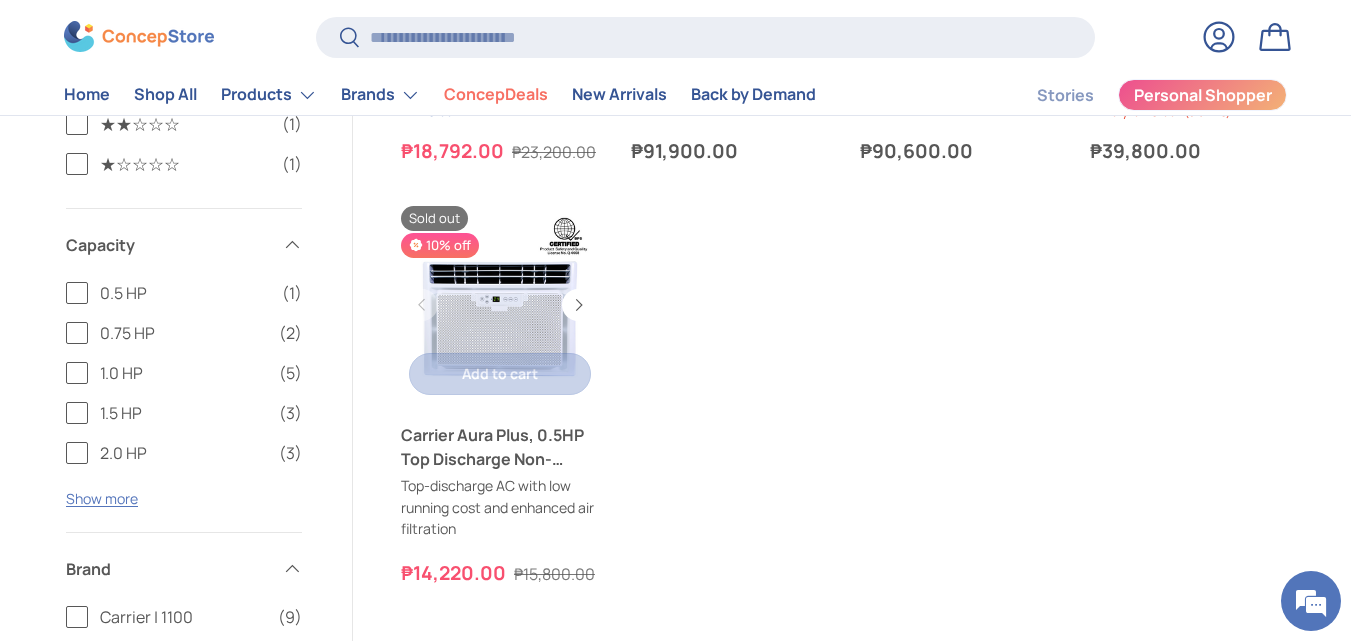 click at bounding box center (500, 305) 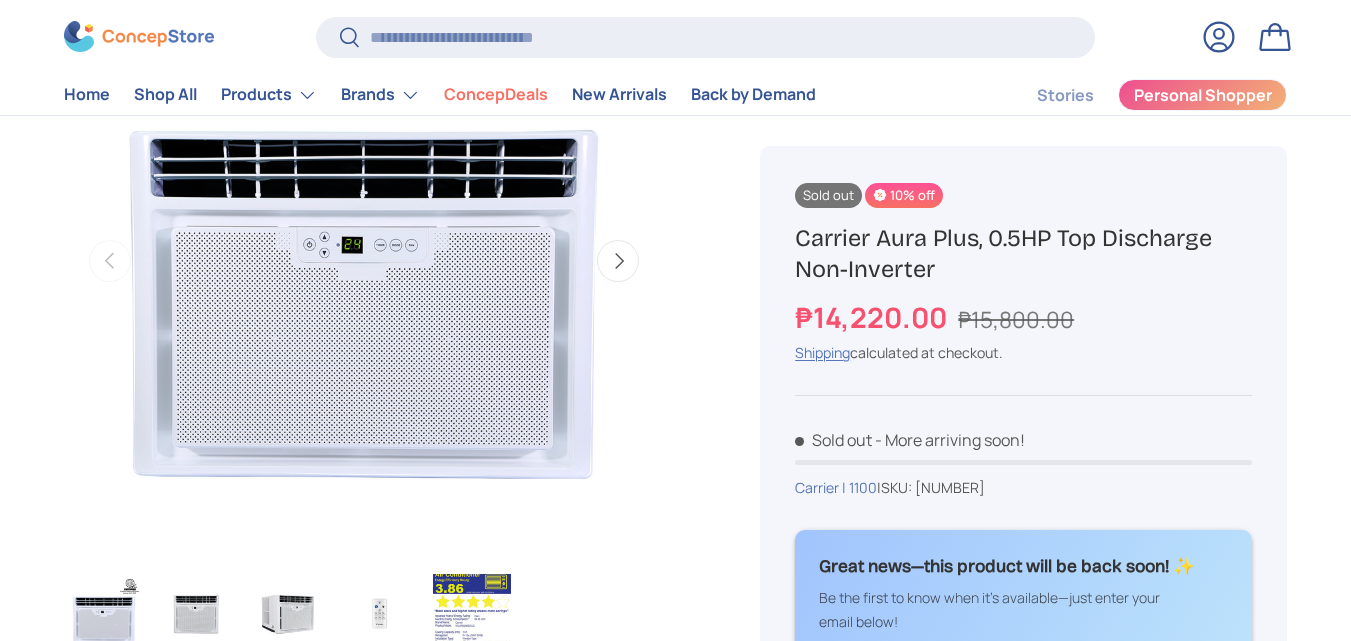 scroll, scrollTop: 0, scrollLeft: 0, axis: both 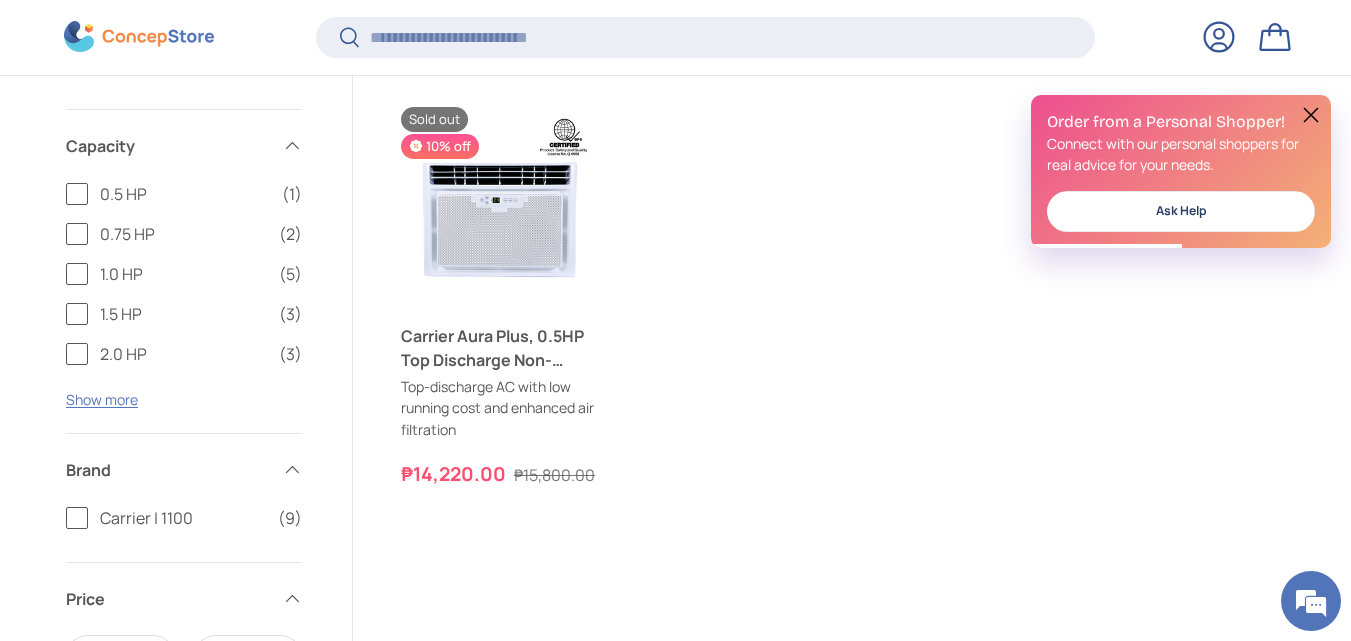 click on "Search
Filter Filter & Sort
Sort by
Relevance
Relevance
Price, low to high
Price, high to low
View as
List
Grid
Filters Filter & Sort
Close
Applied Filters
Clear all
Sort by" at bounding box center [675, 1] 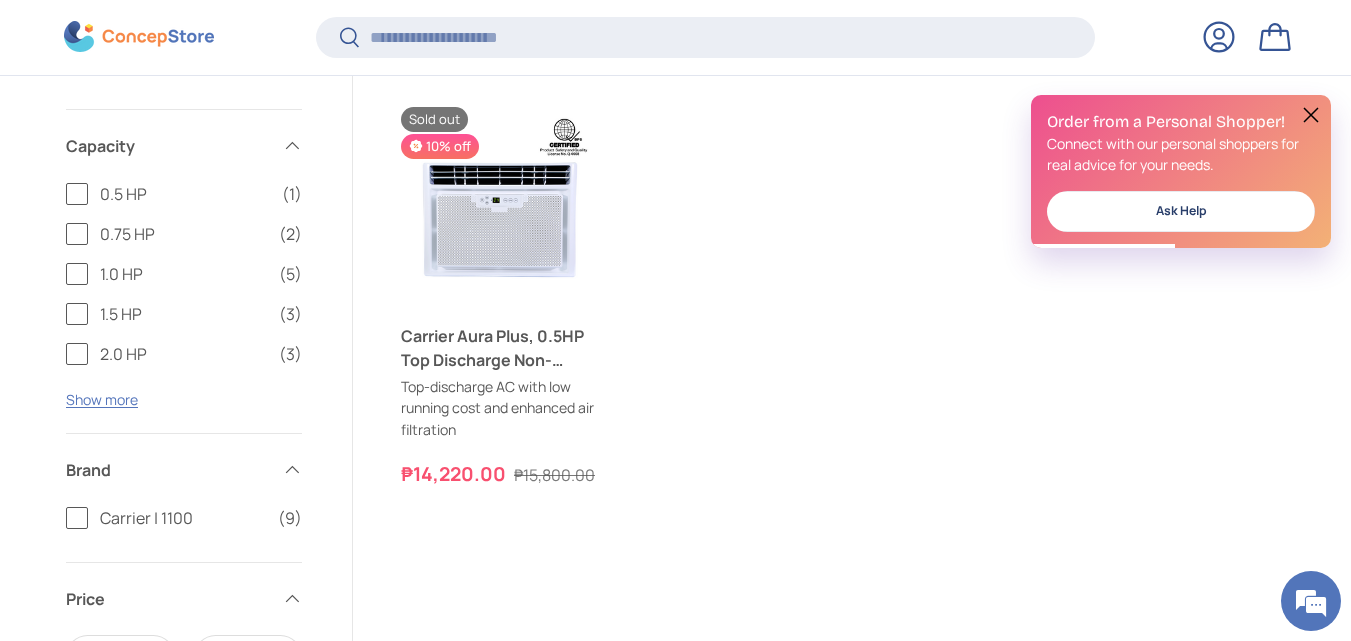 click on "0.5 HP
(1)" at bounding box center [184, 194] 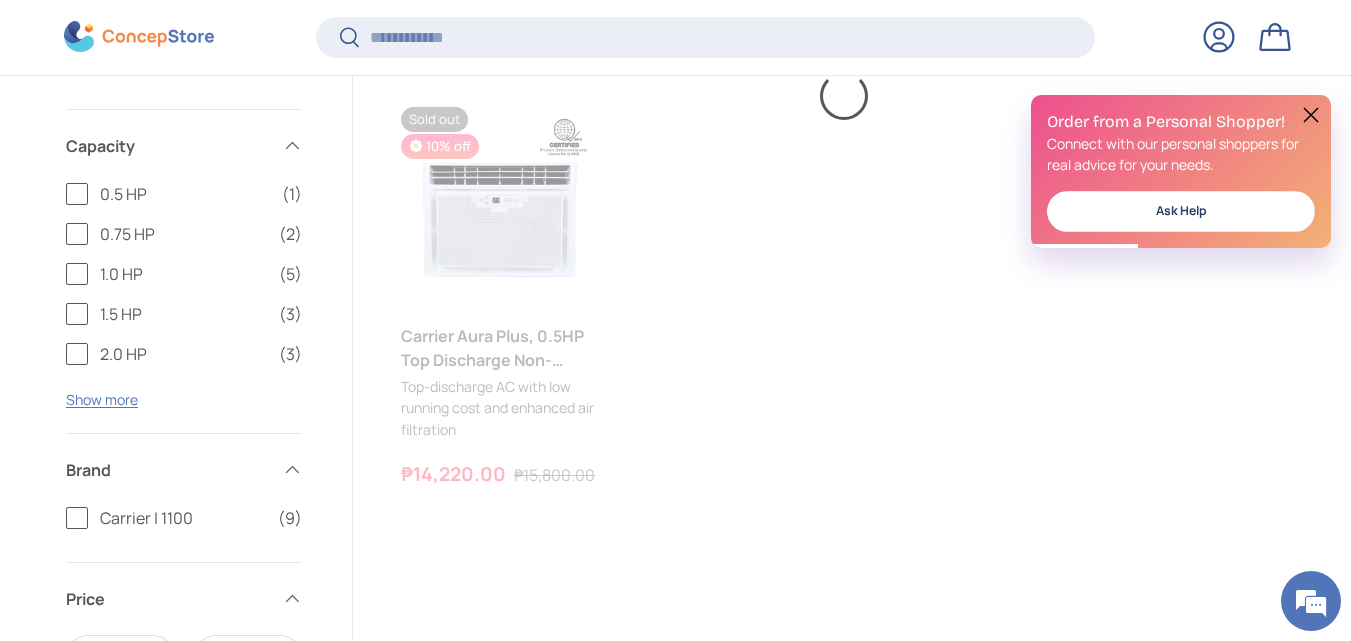 click on "0.75 HP
(2)" at bounding box center (184, 234) 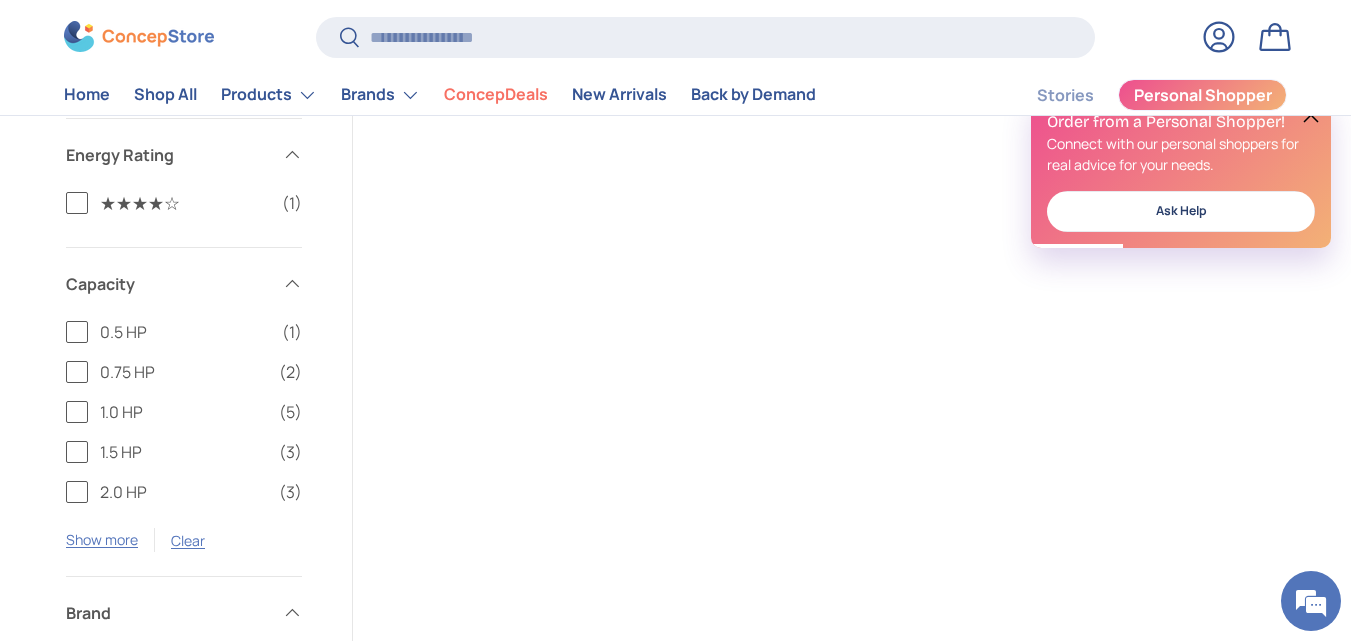 click on "Capacity" at bounding box center (184, 284) 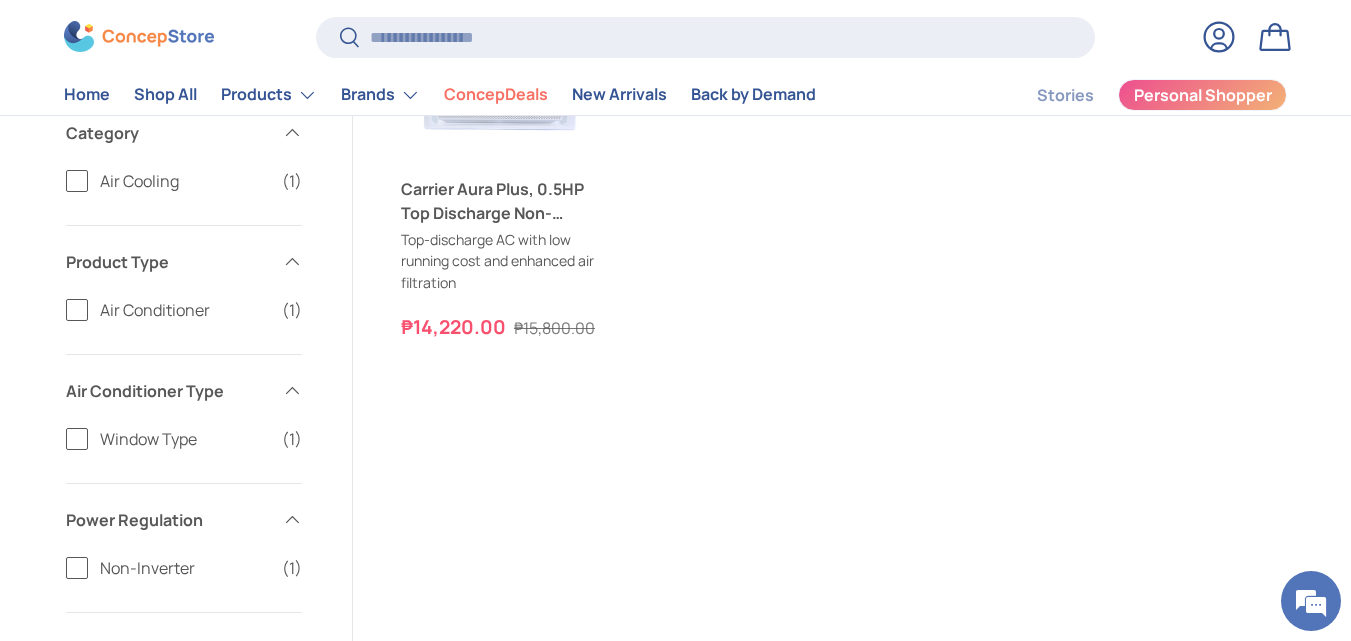 scroll, scrollTop: 148, scrollLeft: 0, axis: vertical 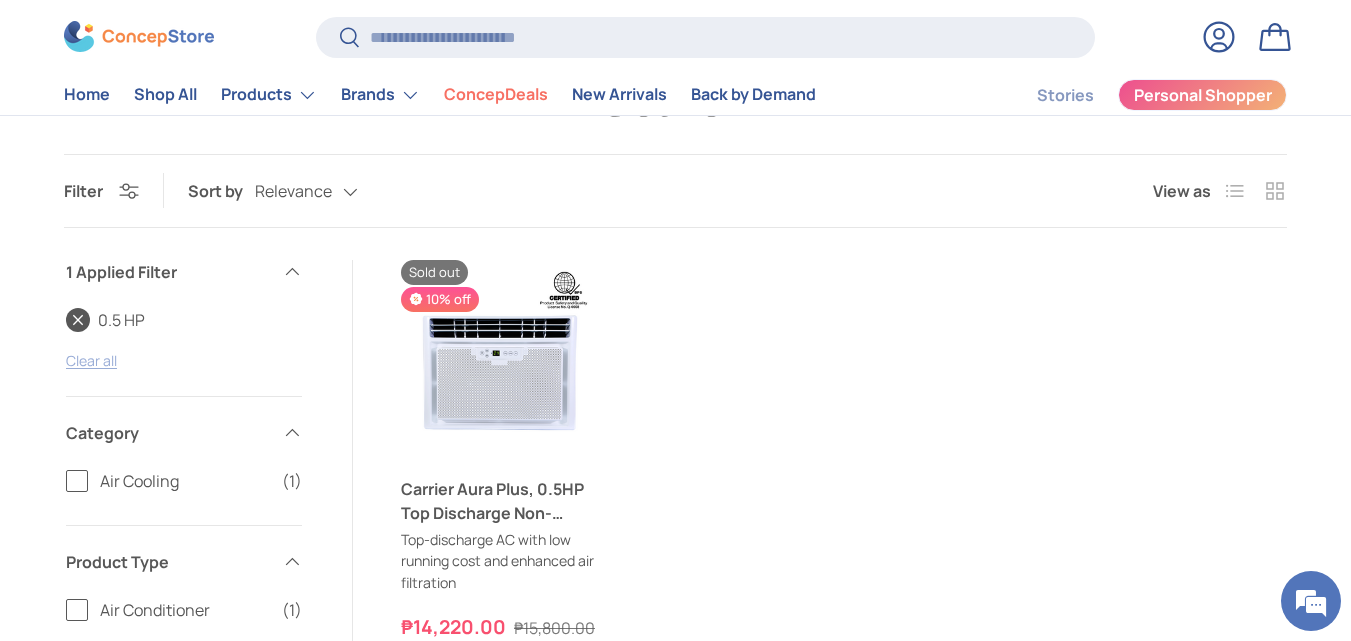 click on "Clear all" at bounding box center [91, 360] 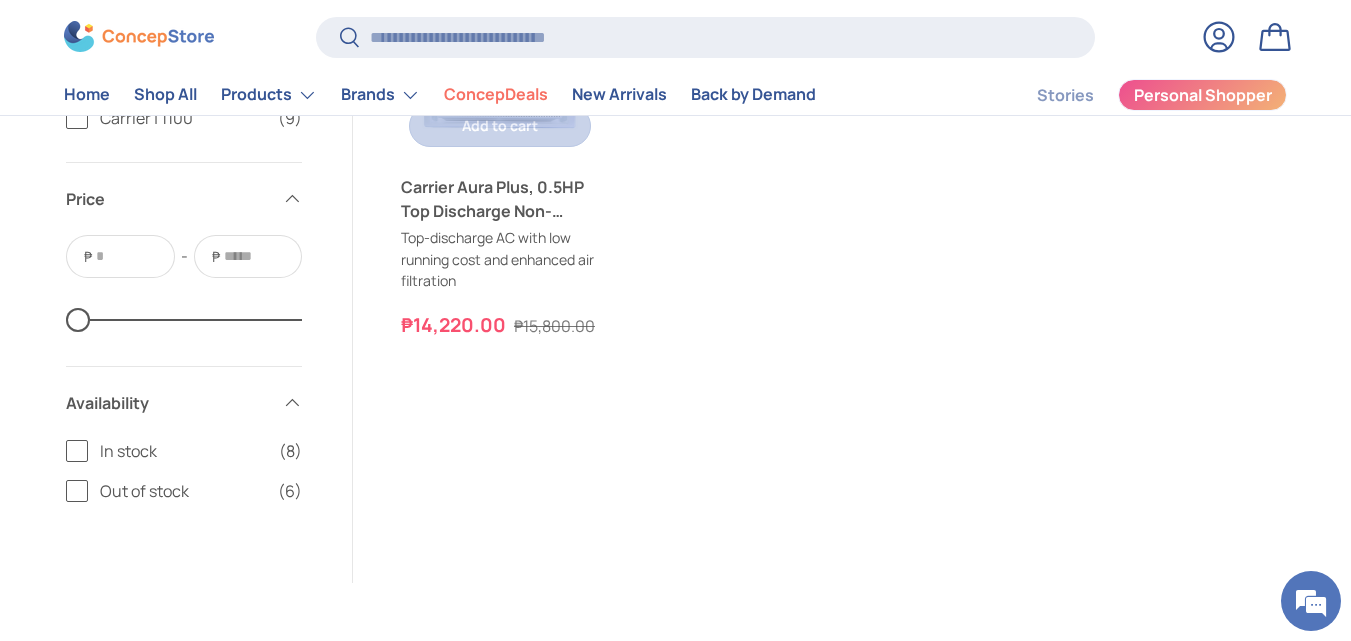 scroll, scrollTop: 1248, scrollLeft: 0, axis: vertical 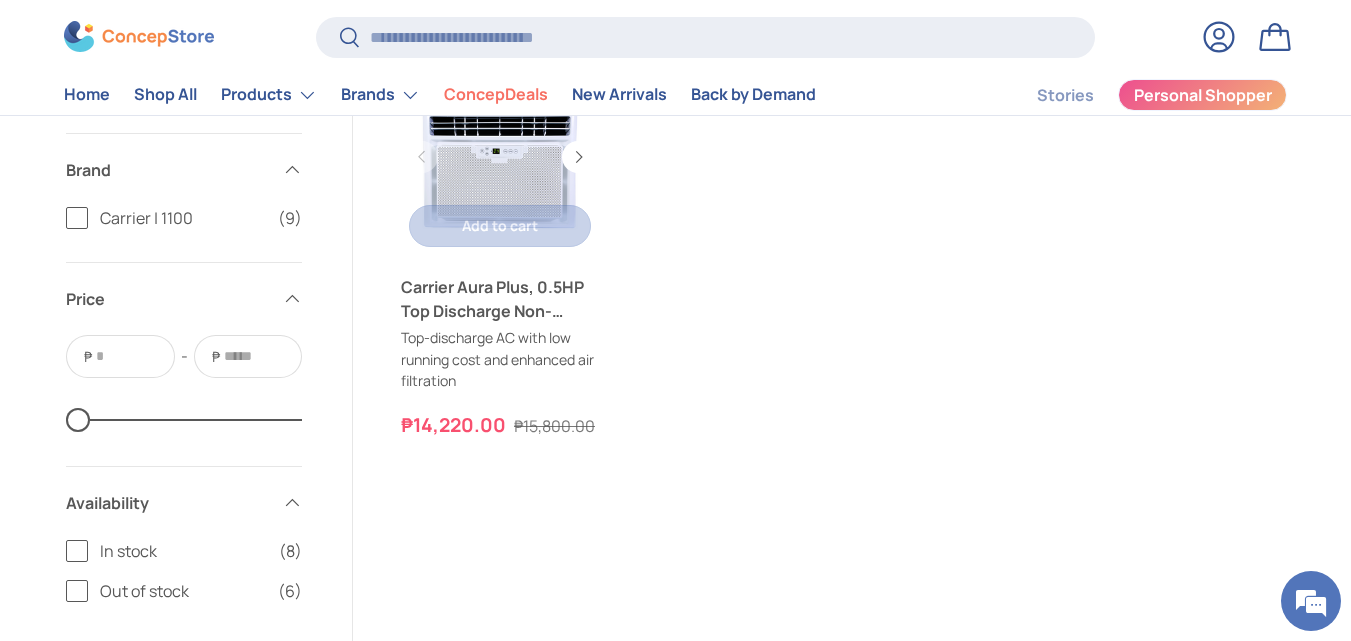 click at bounding box center [500, 157] 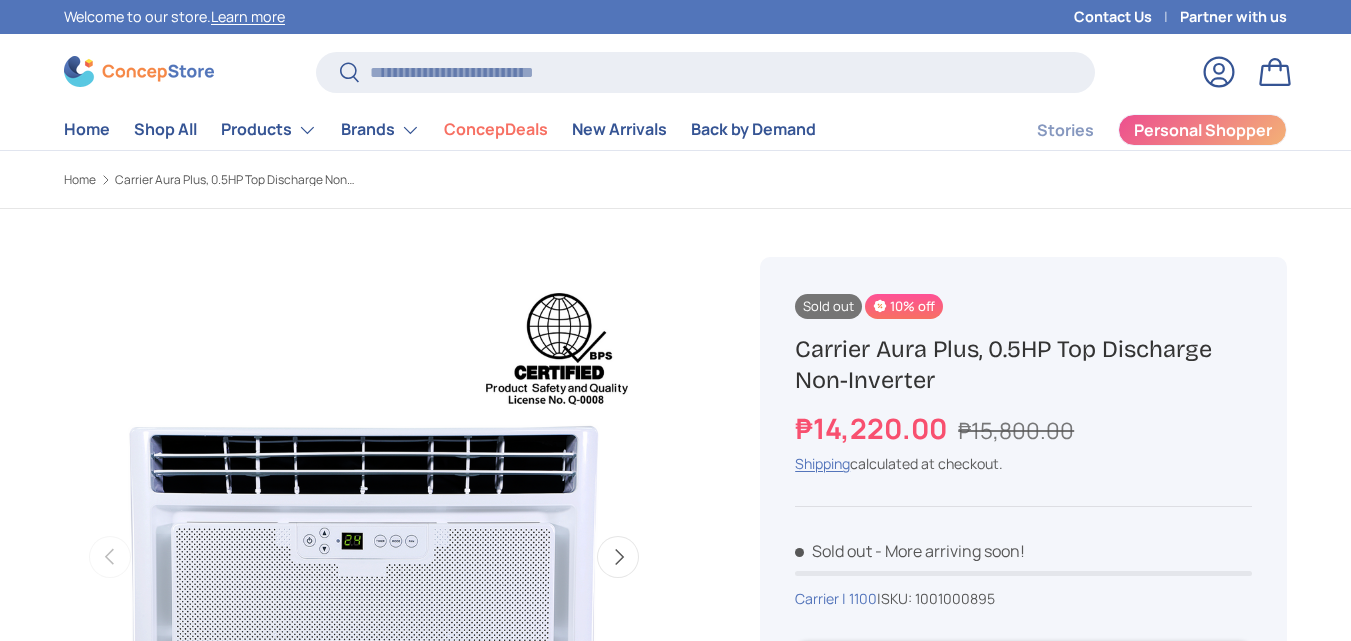 scroll, scrollTop: 0, scrollLeft: 0, axis: both 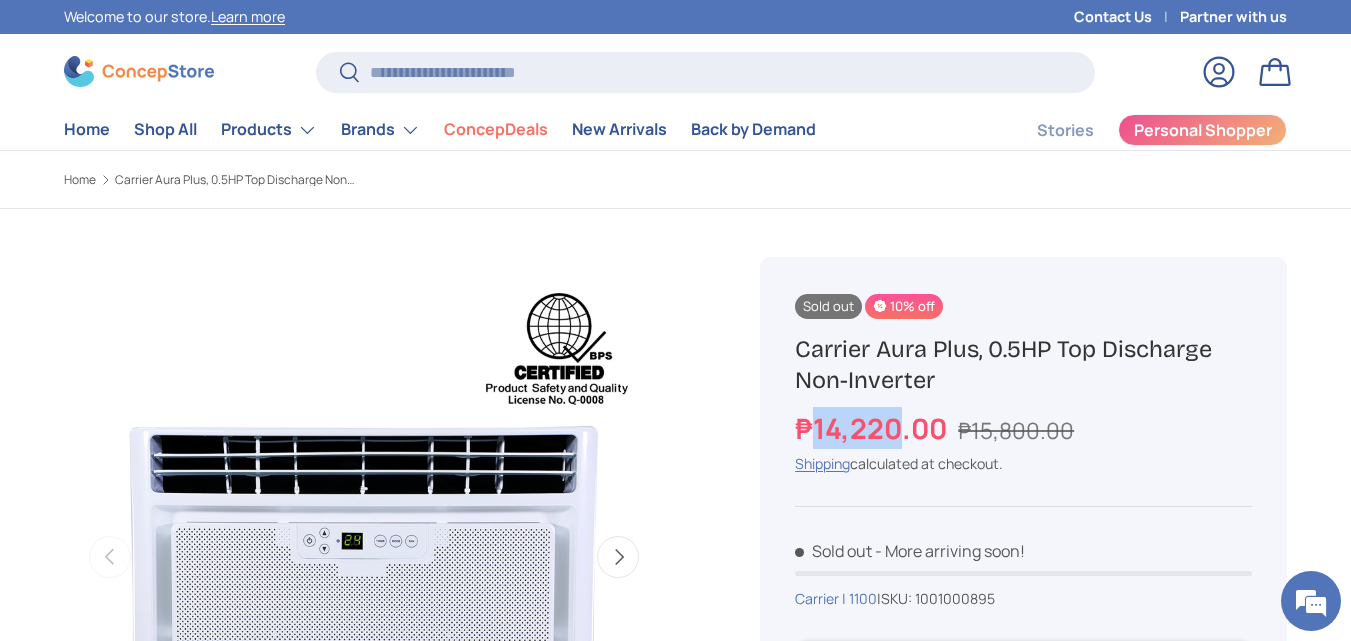 drag, startPoint x: 815, startPoint y: 435, endPoint x: 896, endPoint y: 445, distance: 81.61495 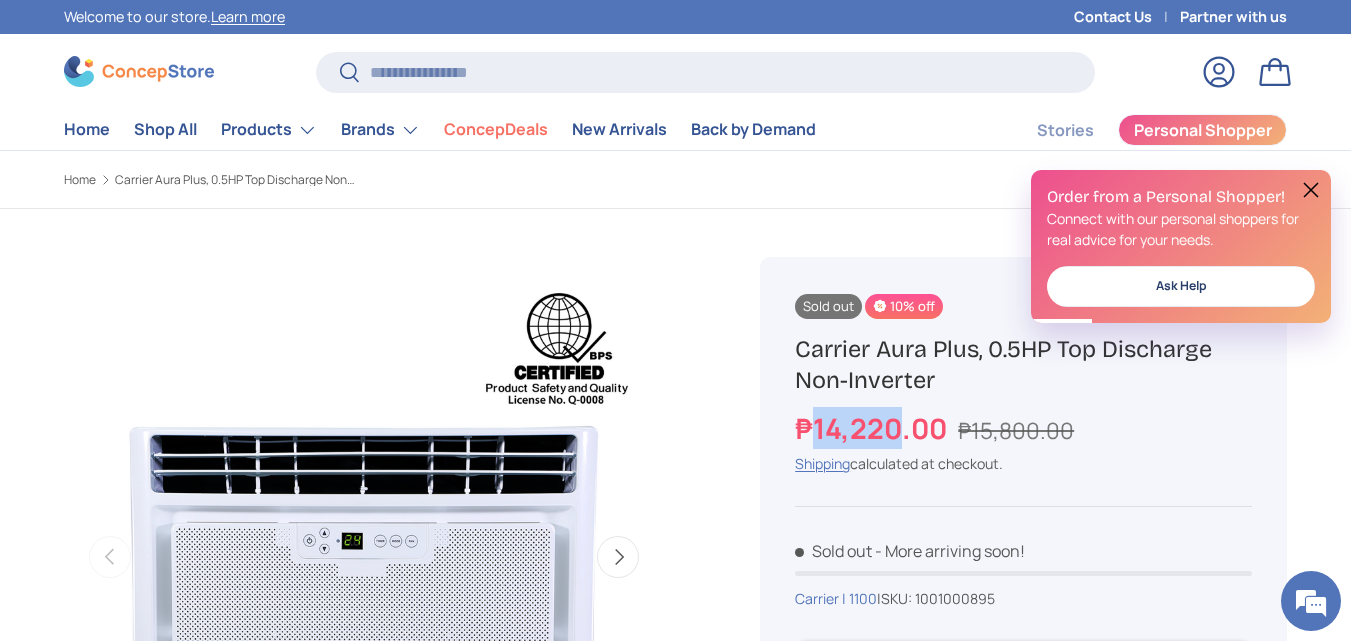 scroll, scrollTop: 0, scrollLeft: 0, axis: both 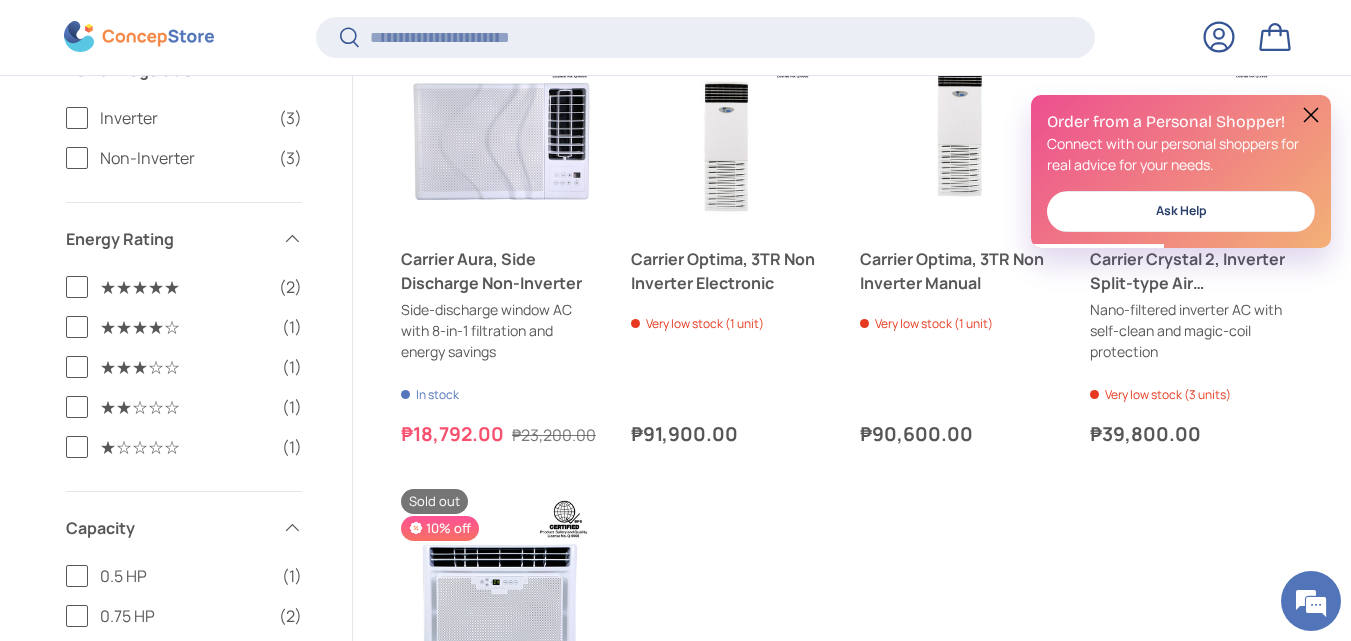 click at bounding box center (1311, 115) 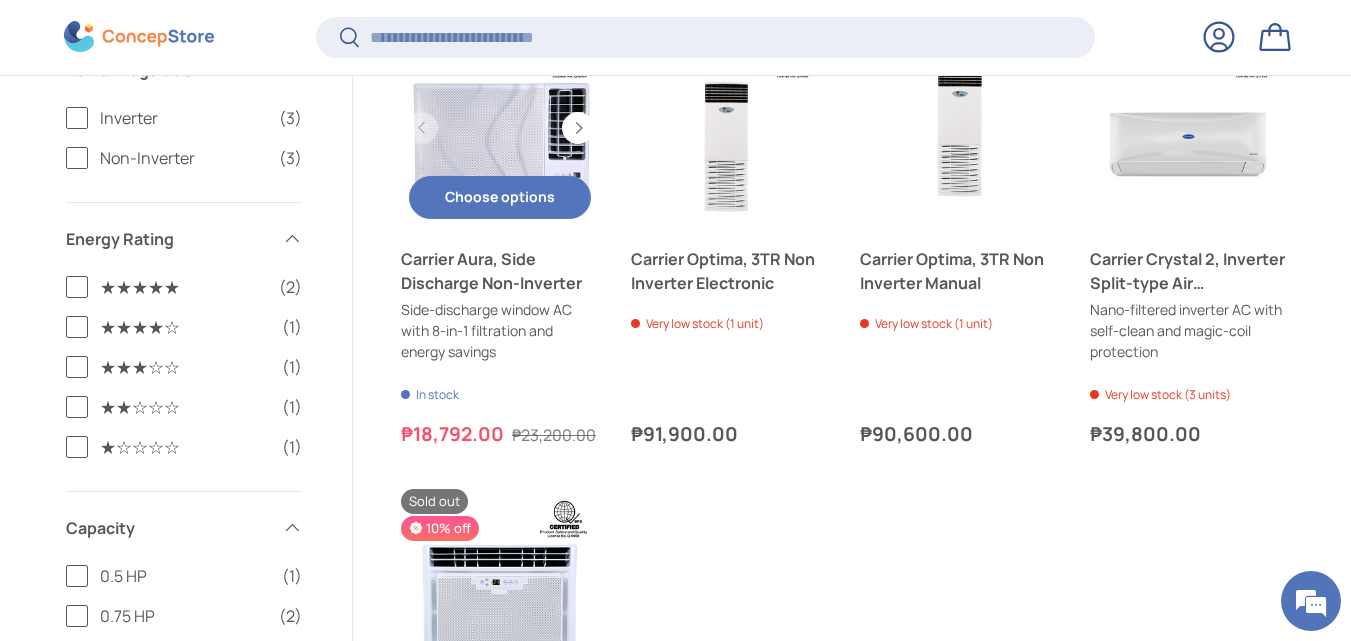 click at bounding box center (500, 128) 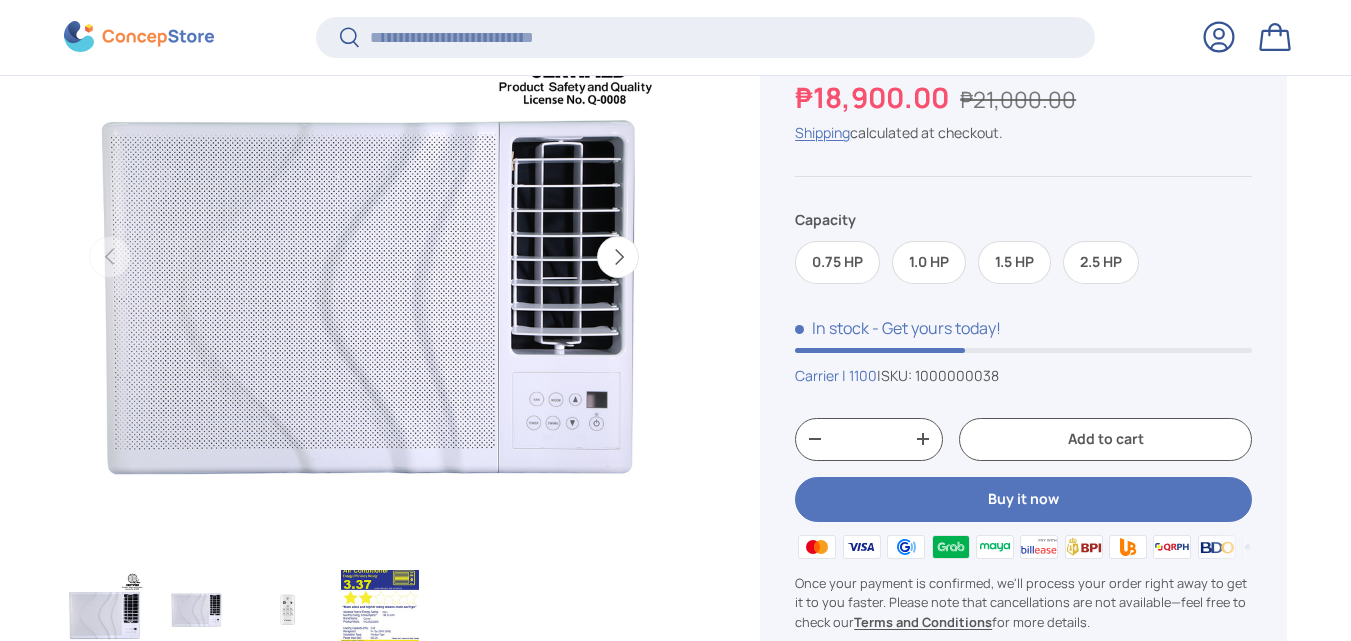 scroll, scrollTop: 4, scrollLeft: 0, axis: vertical 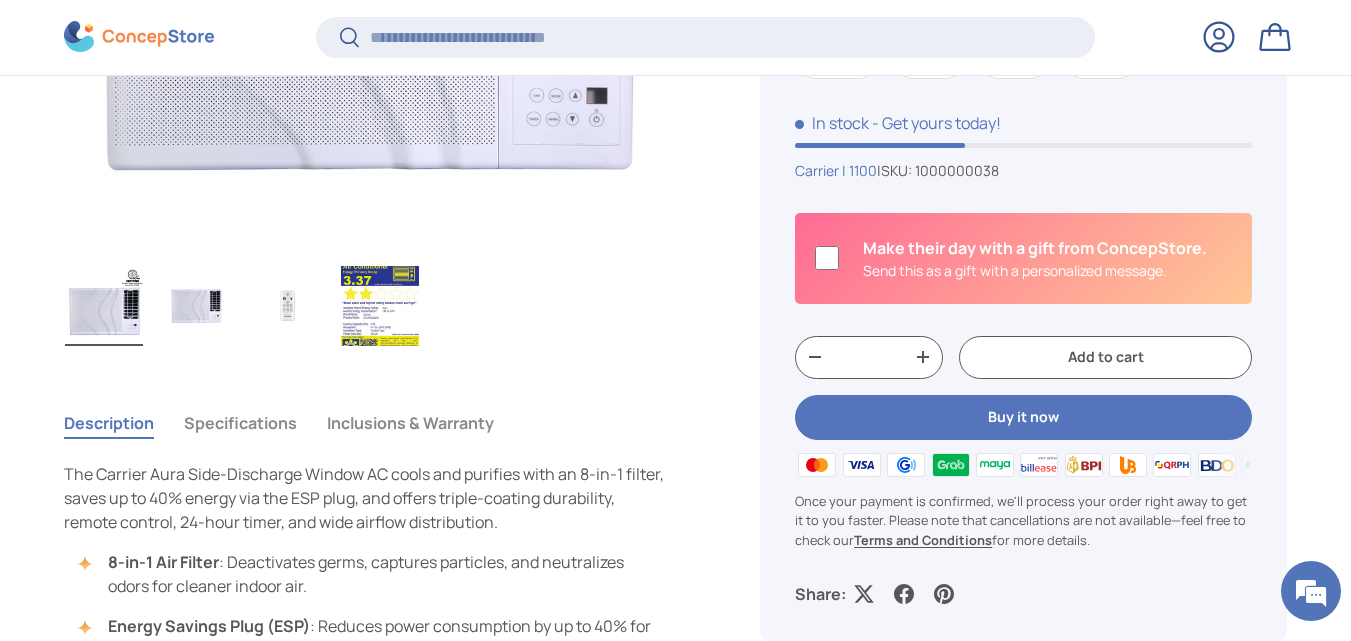 click at bounding box center (380, 306) 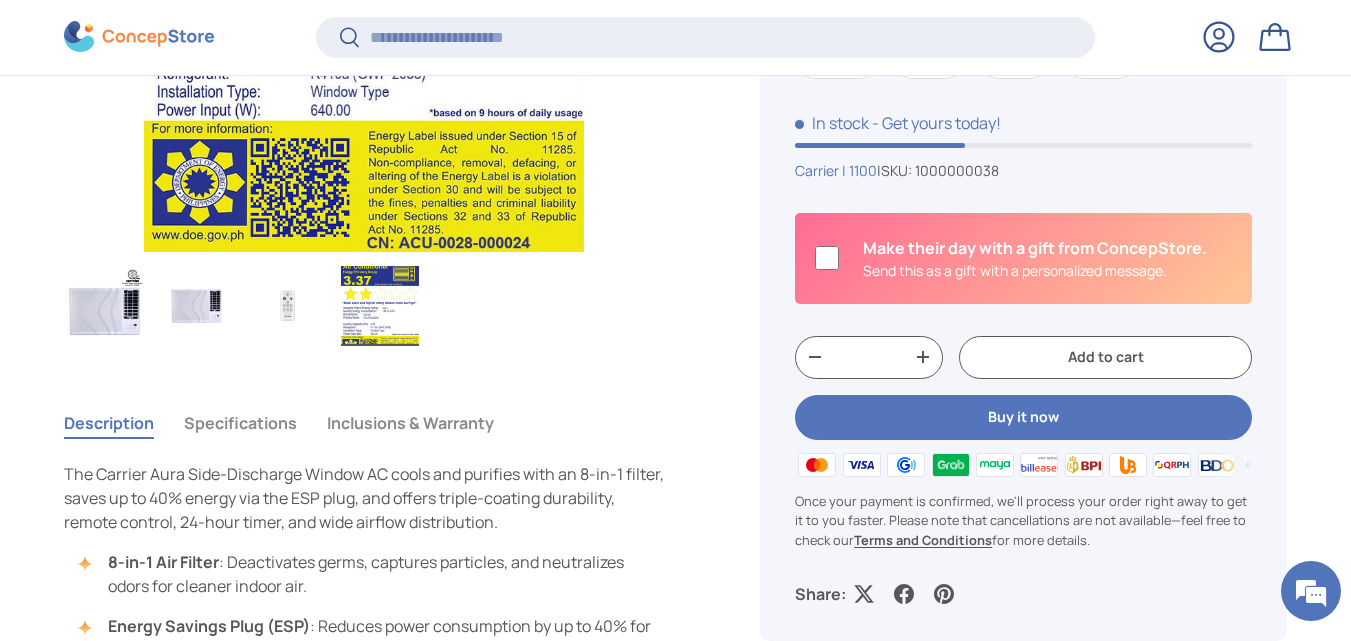 scroll, scrollTop: 0, scrollLeft: 0, axis: both 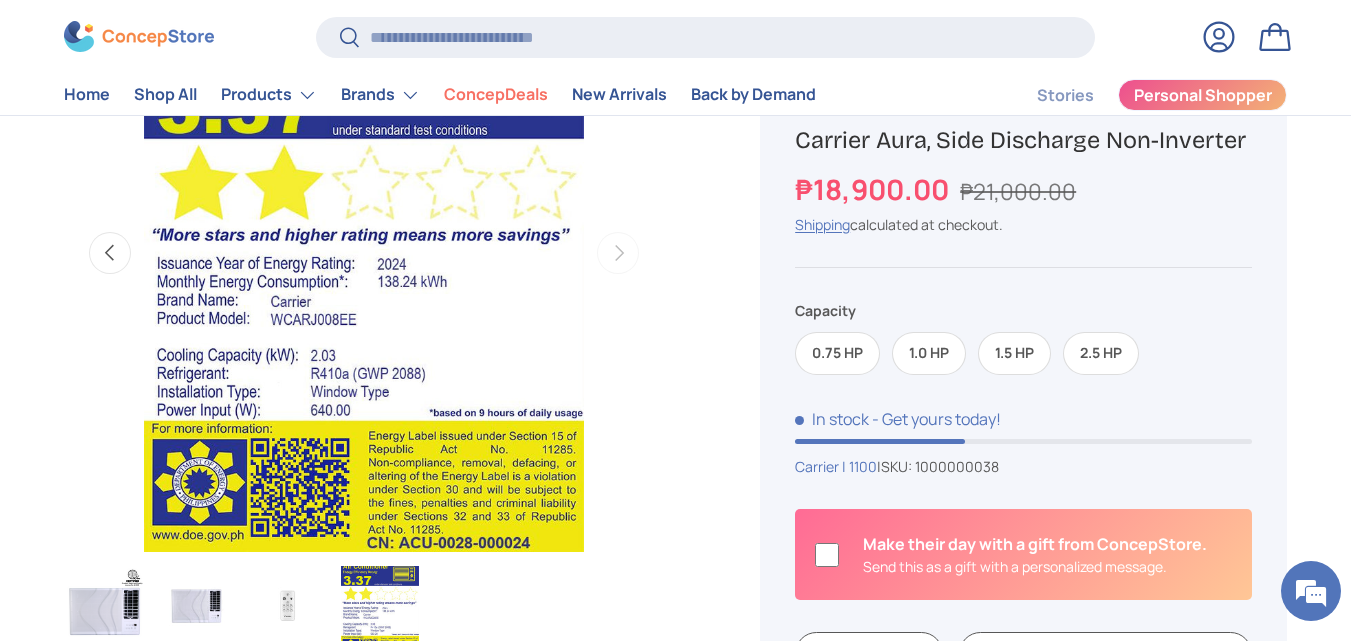 type 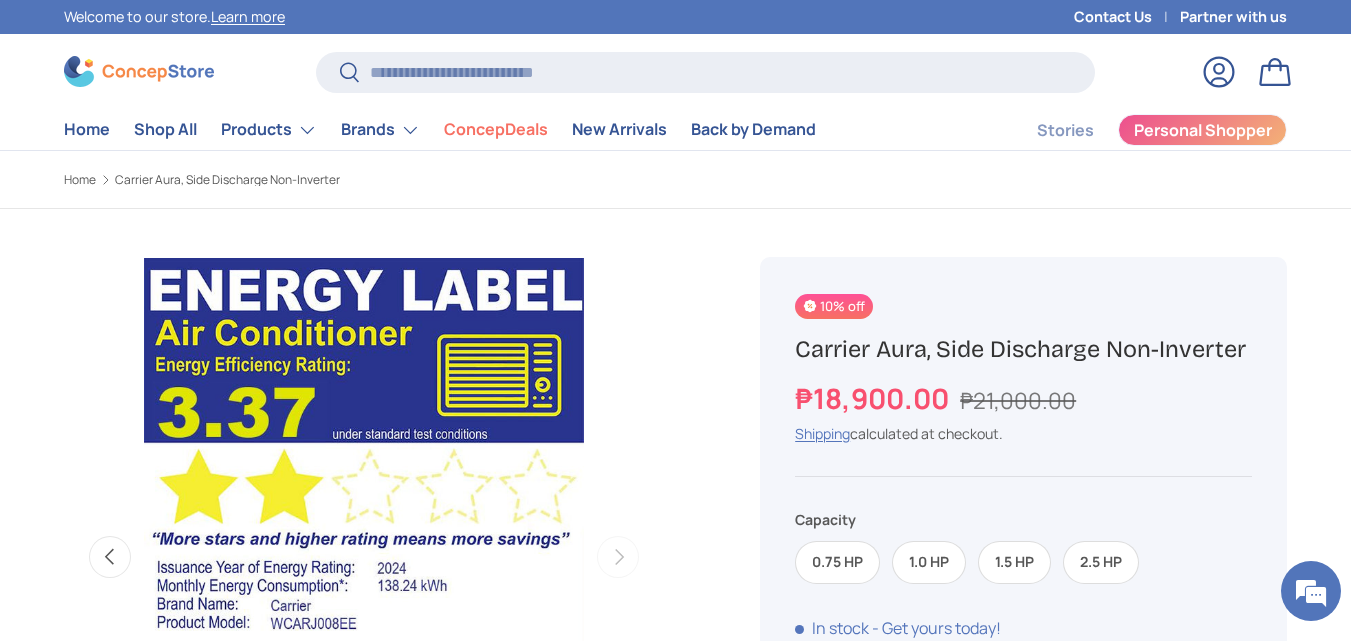 scroll, scrollTop: 296, scrollLeft: 0, axis: vertical 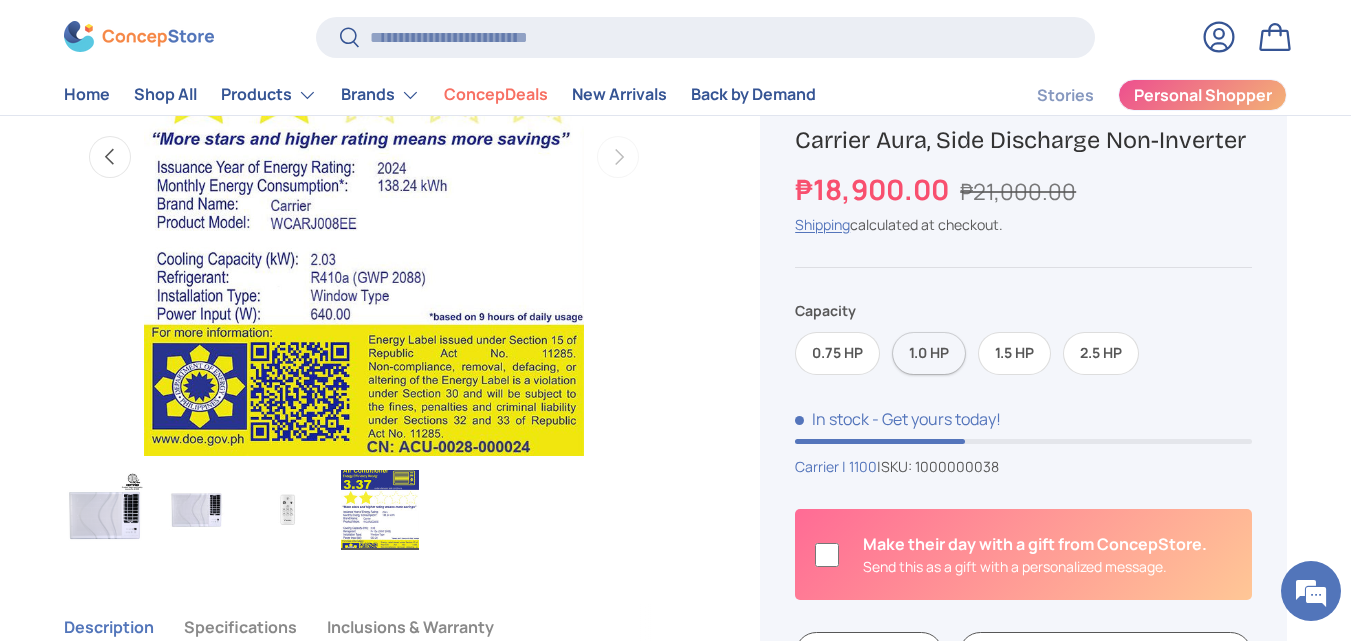 click on "1.0 HP" at bounding box center [929, 353] 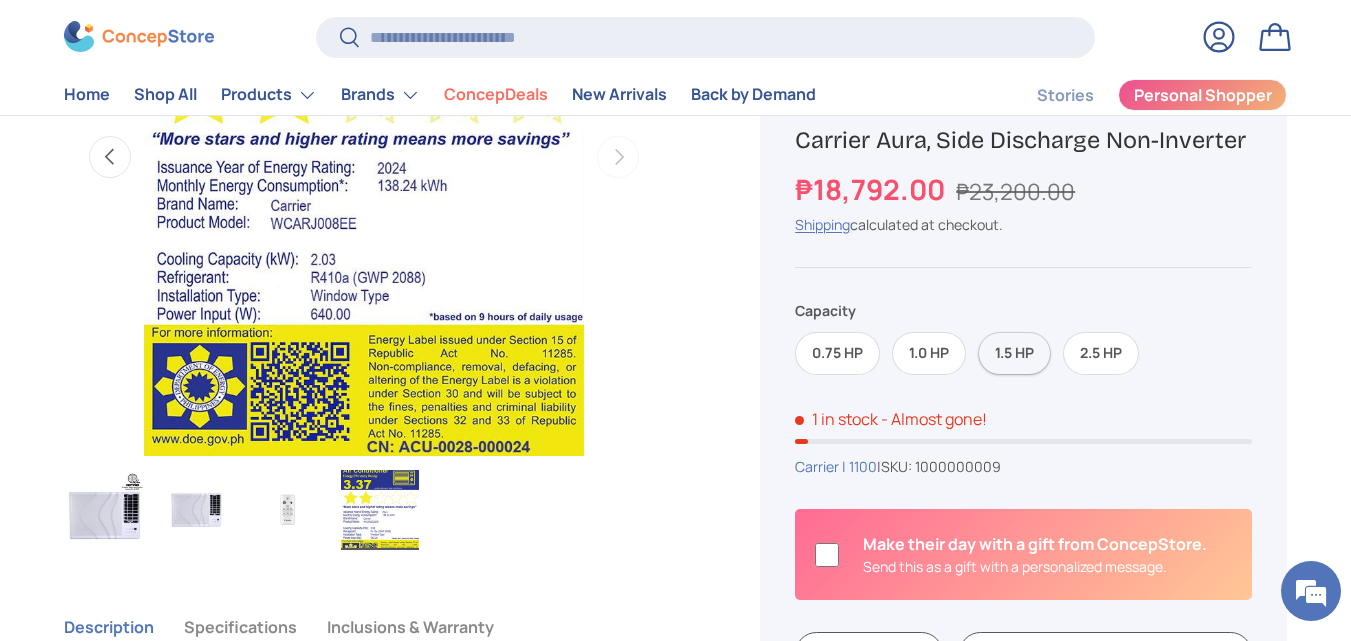 click on "1.5 HP" at bounding box center [1014, 353] 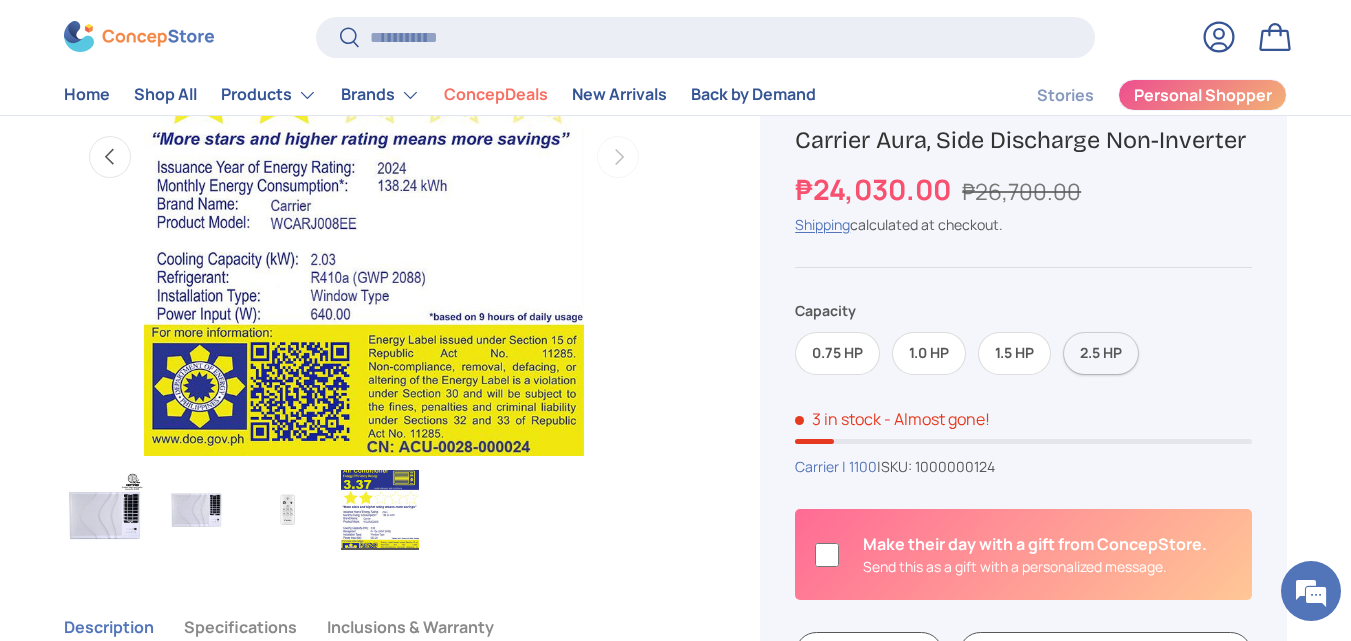 click on "2.5 HP" at bounding box center [1101, 353] 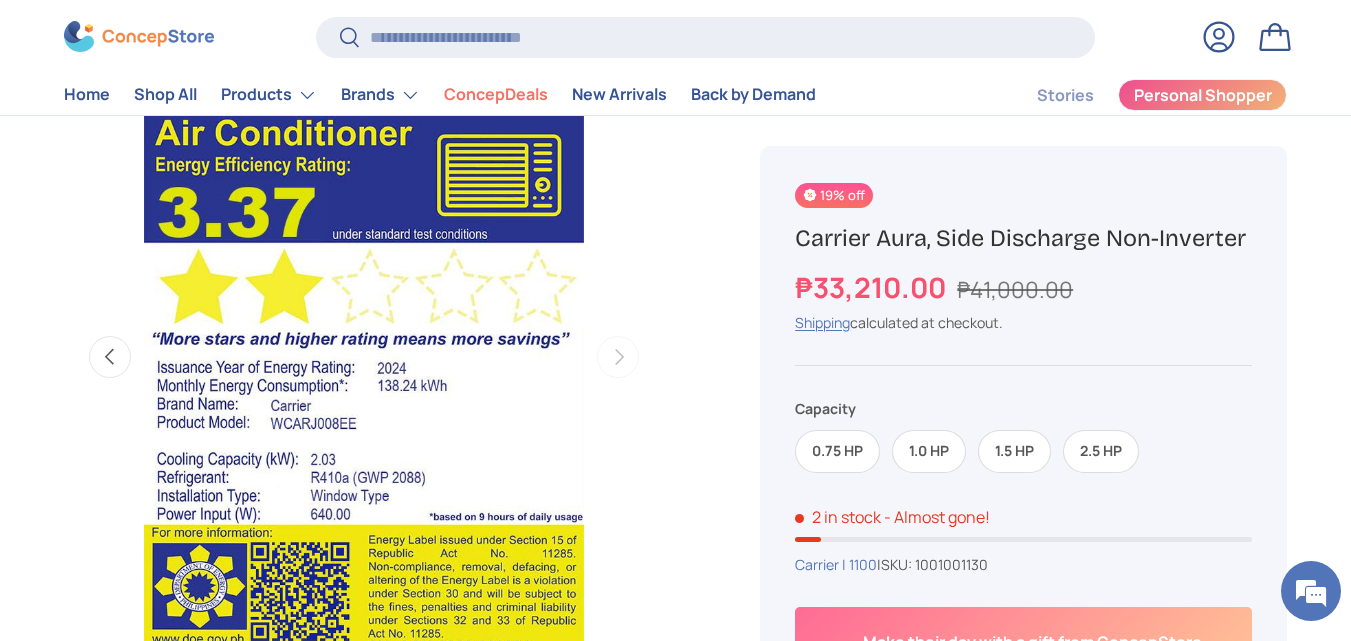 scroll, scrollTop: 100, scrollLeft: 0, axis: vertical 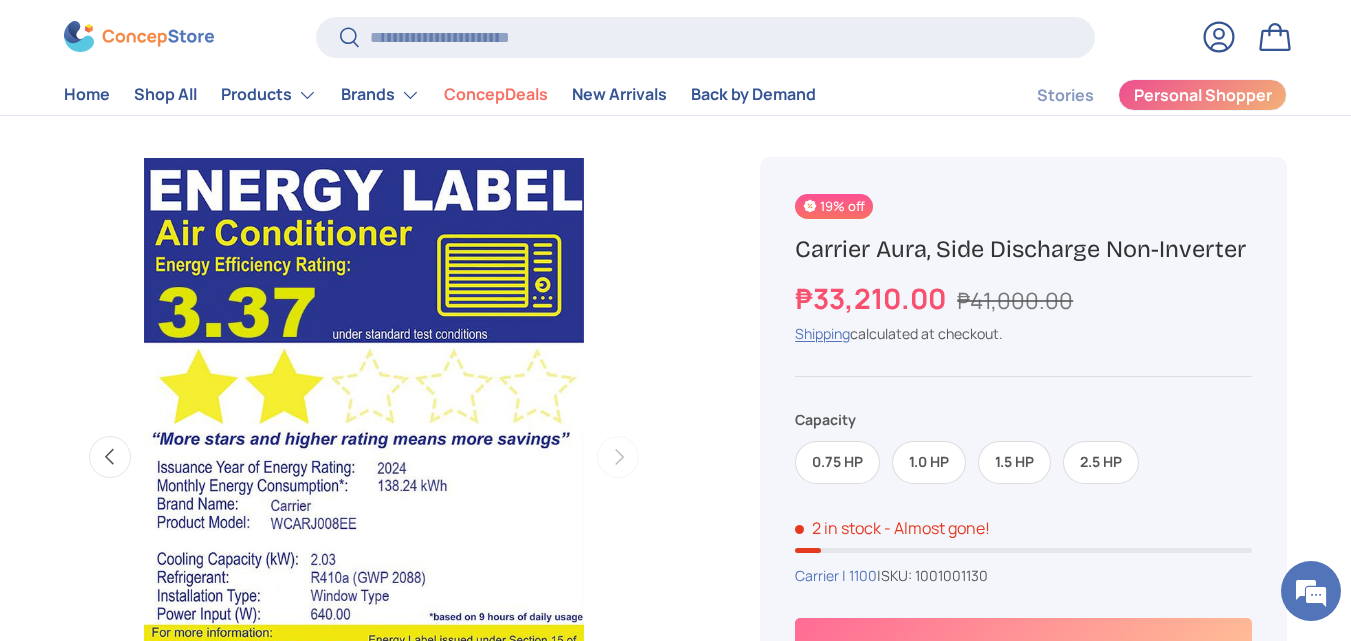 click on "2 in stock
- Almost gone!" 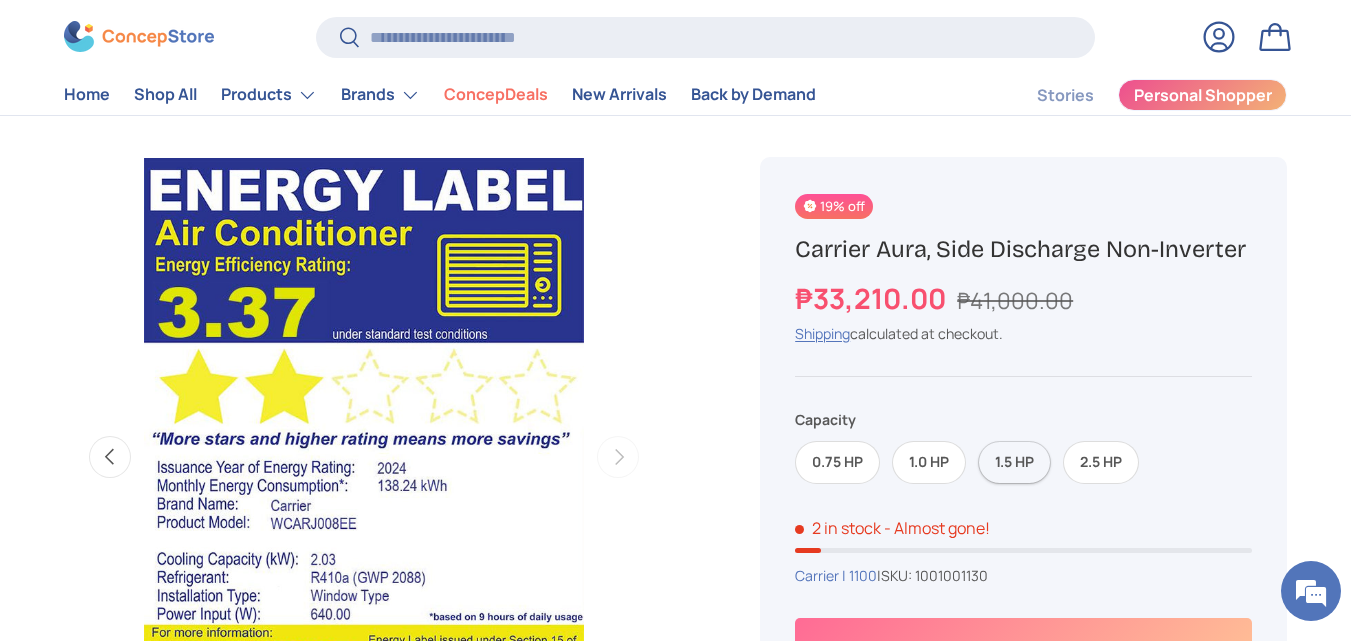 click on "1.5 HP" at bounding box center (1014, 462) 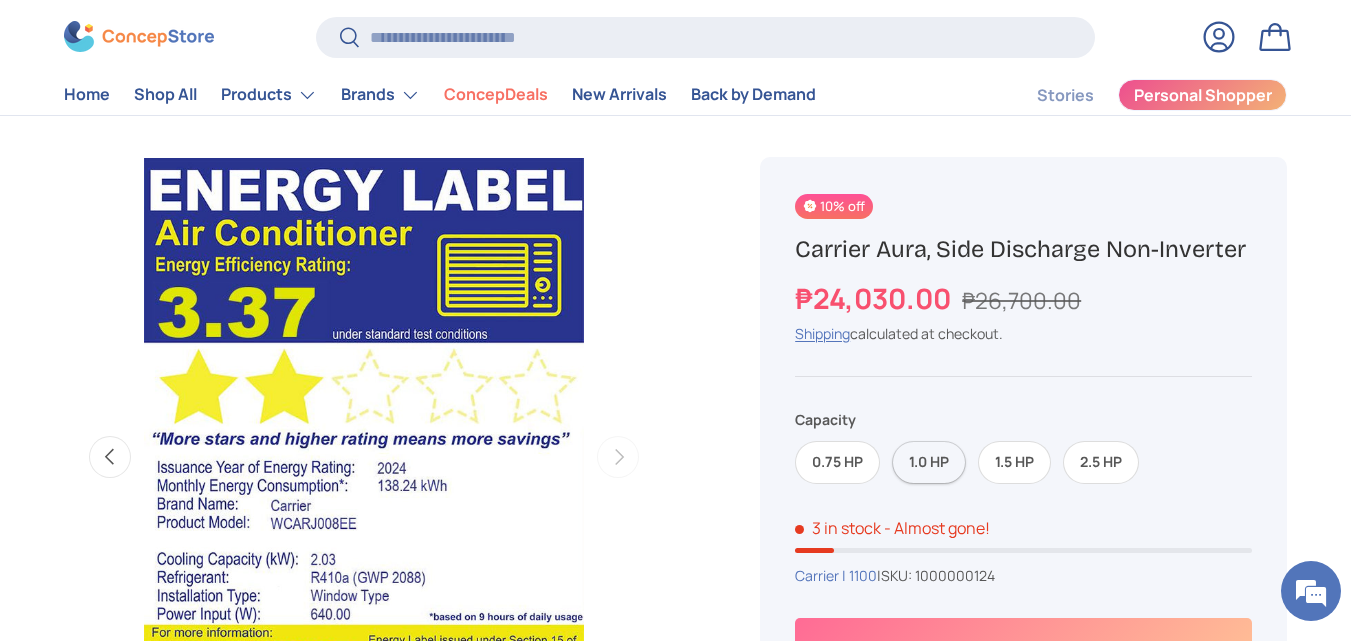 click on "1.0 HP" at bounding box center (929, 462) 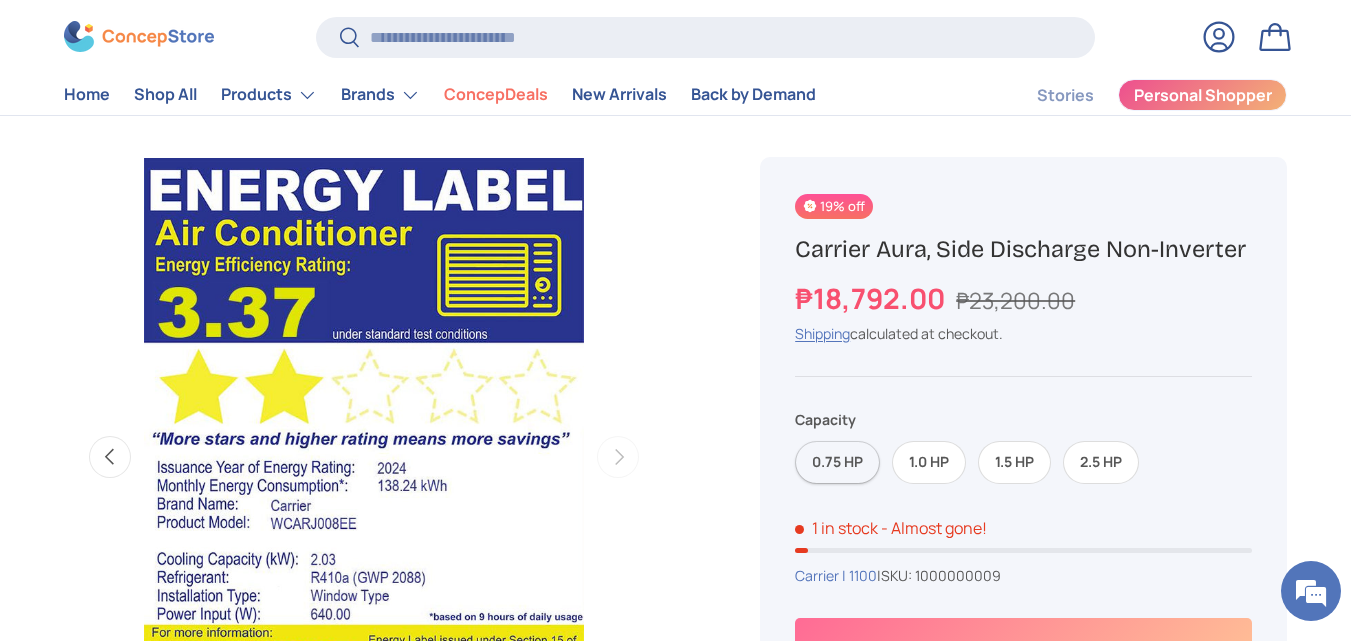 click on "0.75 HP" at bounding box center [837, 462] 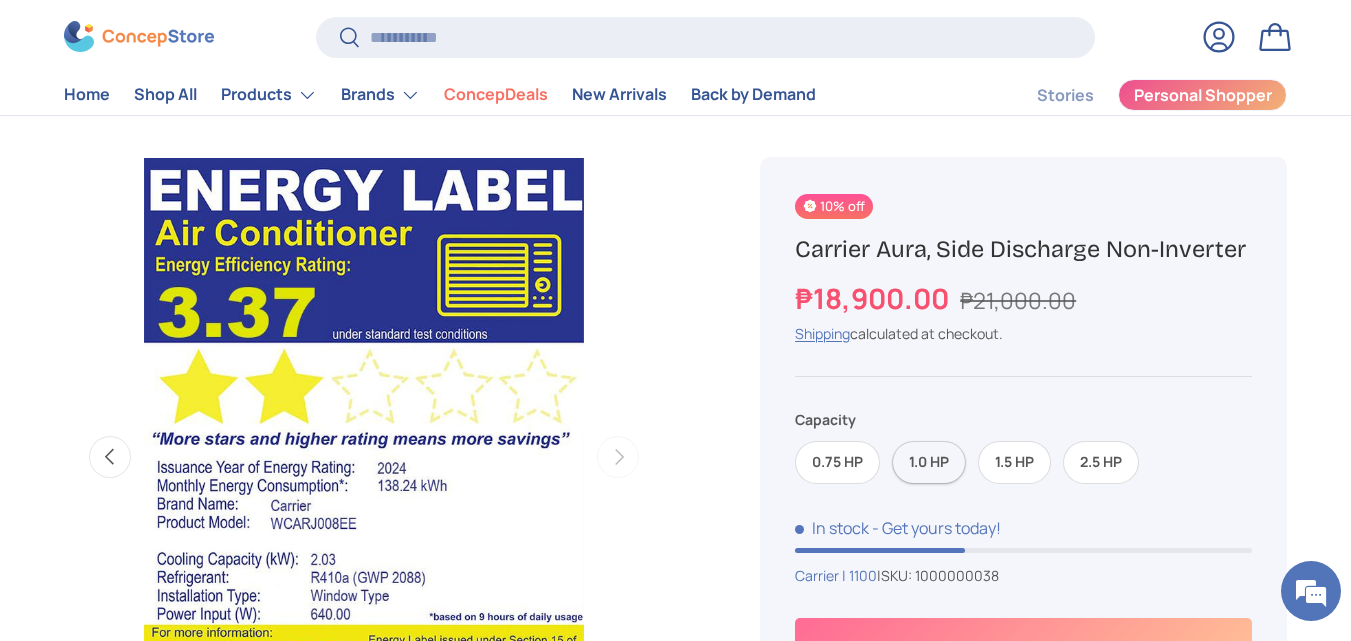 click on "1.0 HP" at bounding box center [929, 462] 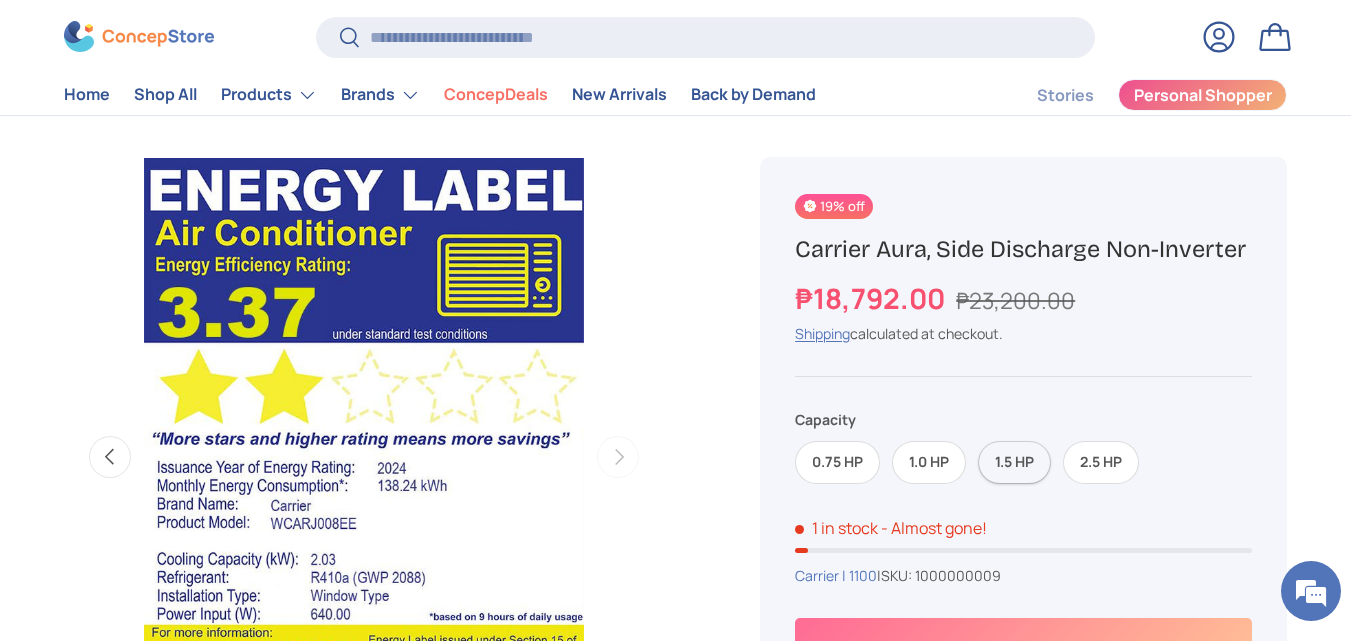 click on "1.5 HP" at bounding box center [1014, 462] 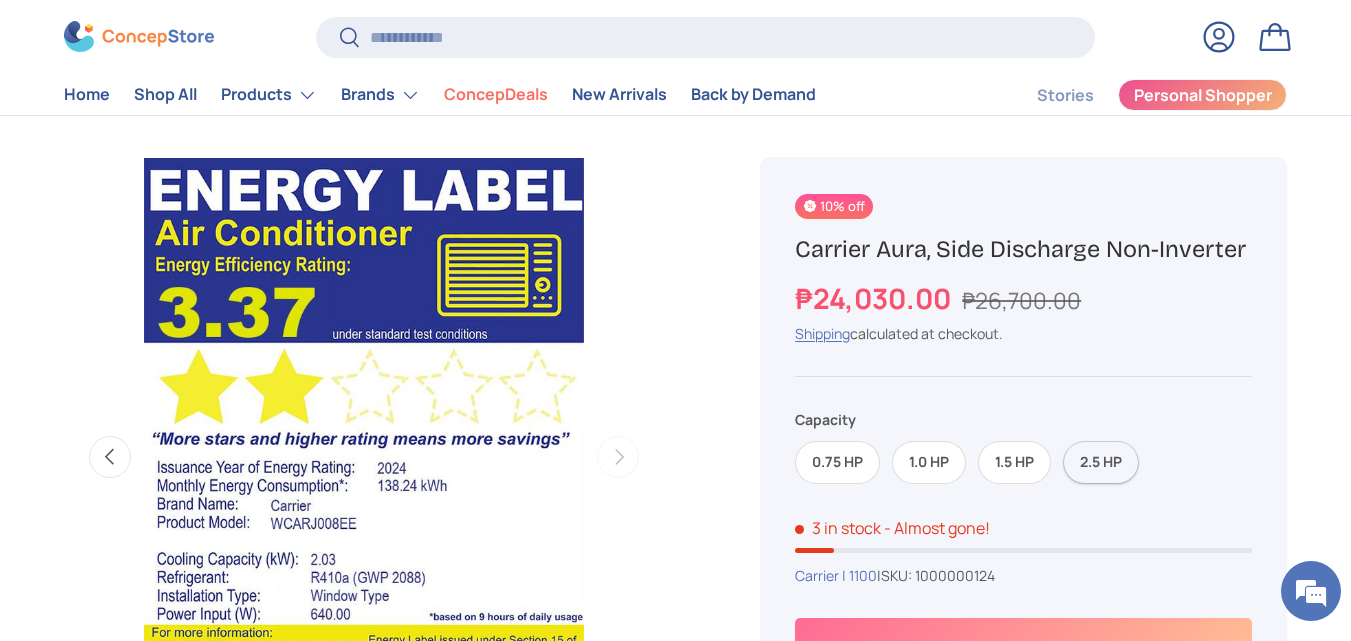 click on "2.5 HP" at bounding box center [1101, 462] 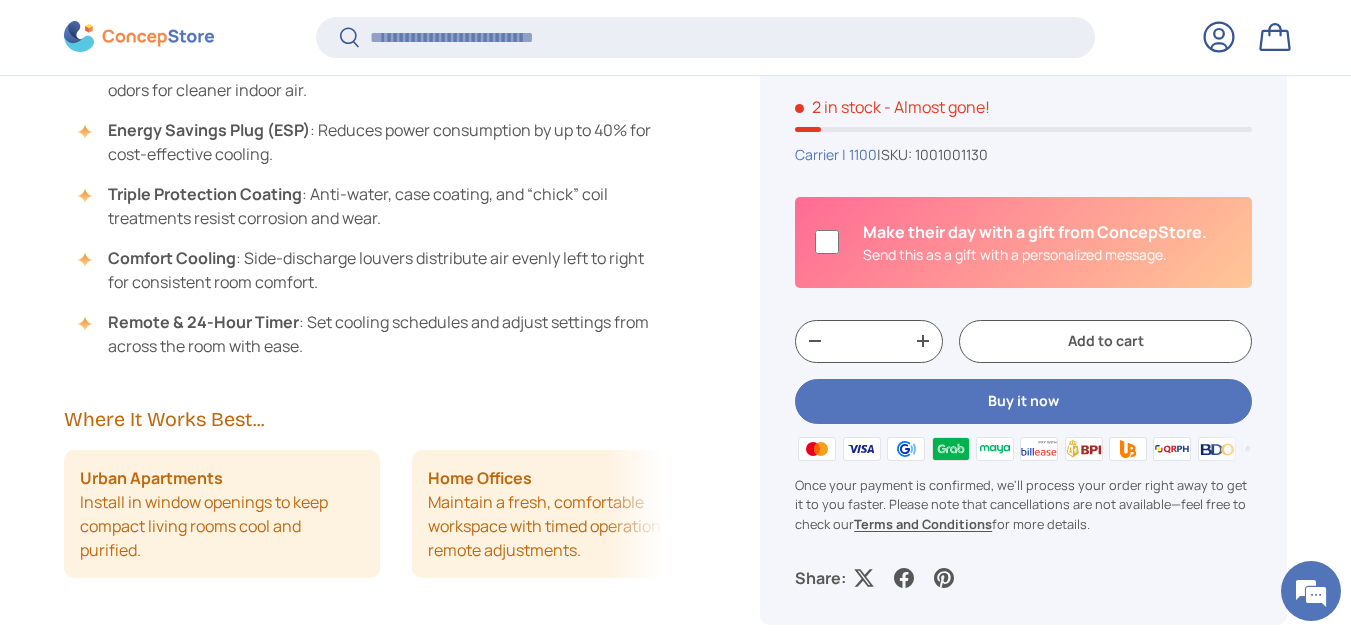 scroll, scrollTop: 400, scrollLeft: 0, axis: vertical 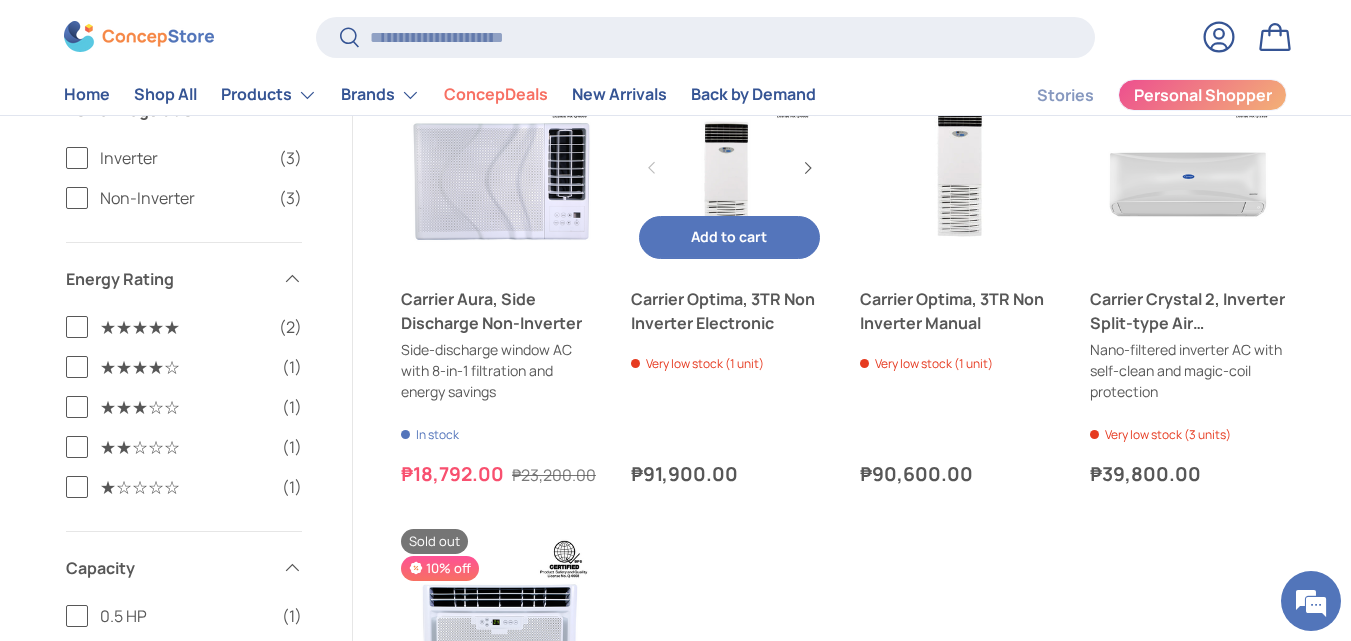 click at bounding box center (730, 168) 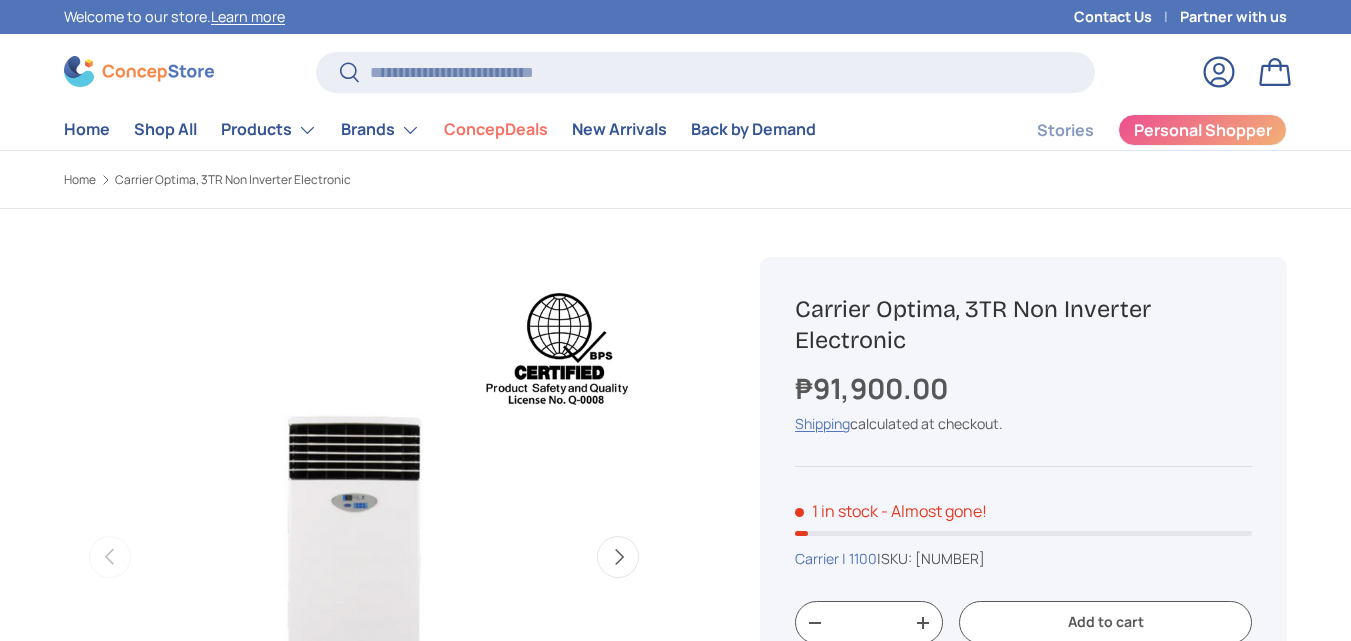 scroll, scrollTop: 0, scrollLeft: 0, axis: both 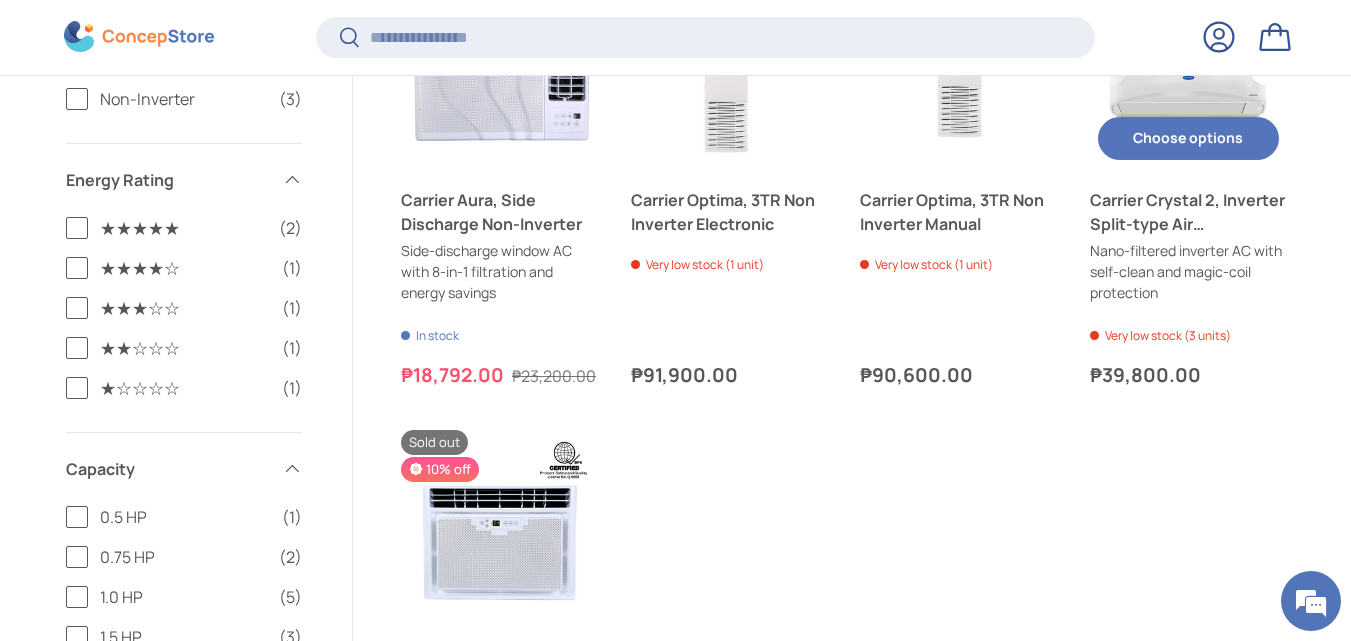 click on "Choose options
Choose options" at bounding box center [1189, 138] 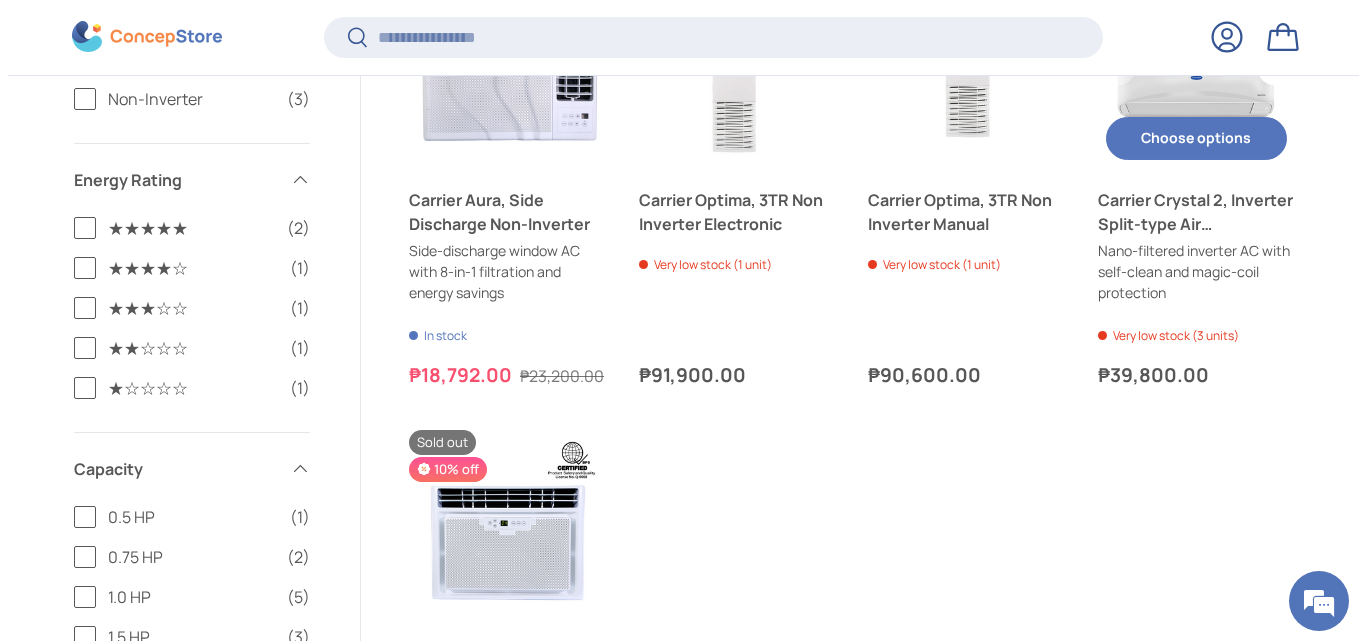 scroll, scrollTop: 0, scrollLeft: 0, axis: both 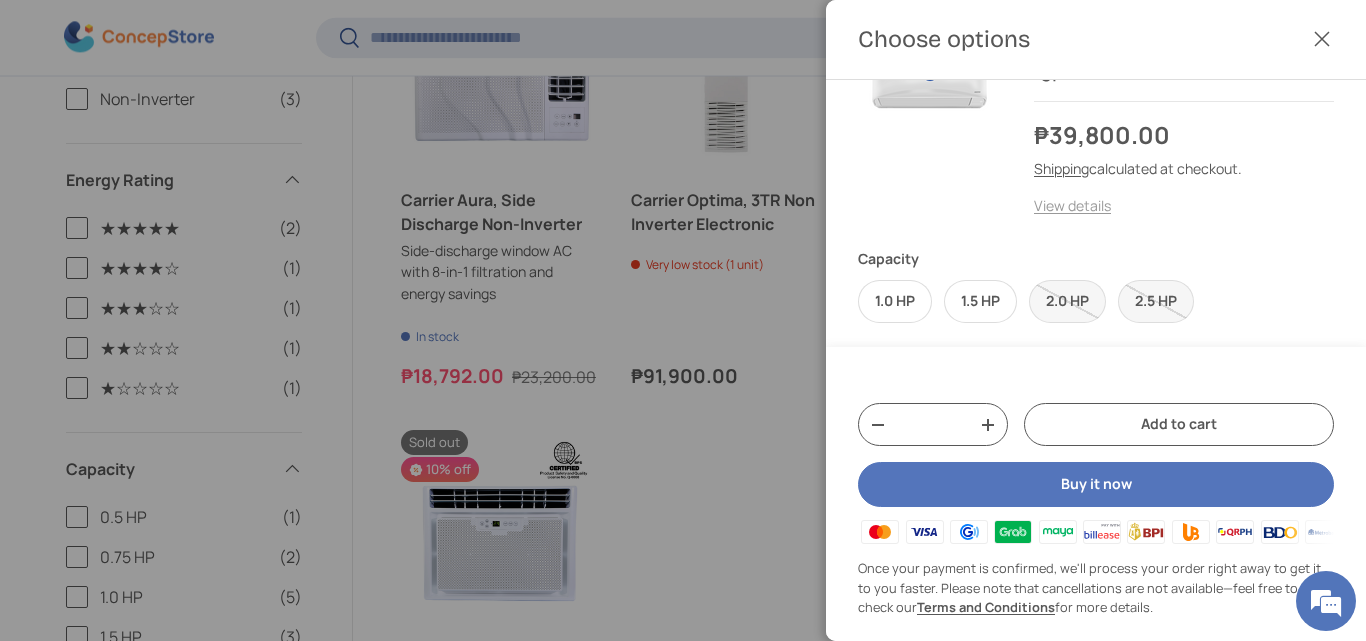 click on "View details" at bounding box center (1072, 205) 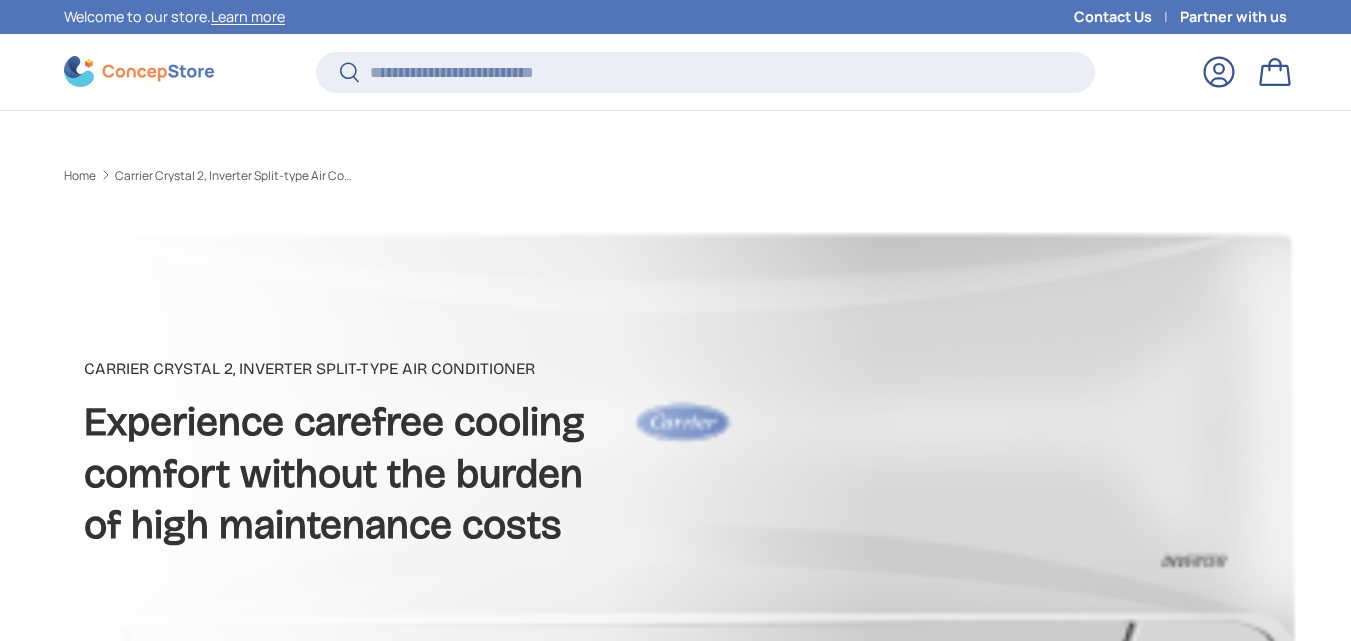 scroll, scrollTop: 396, scrollLeft: 0, axis: vertical 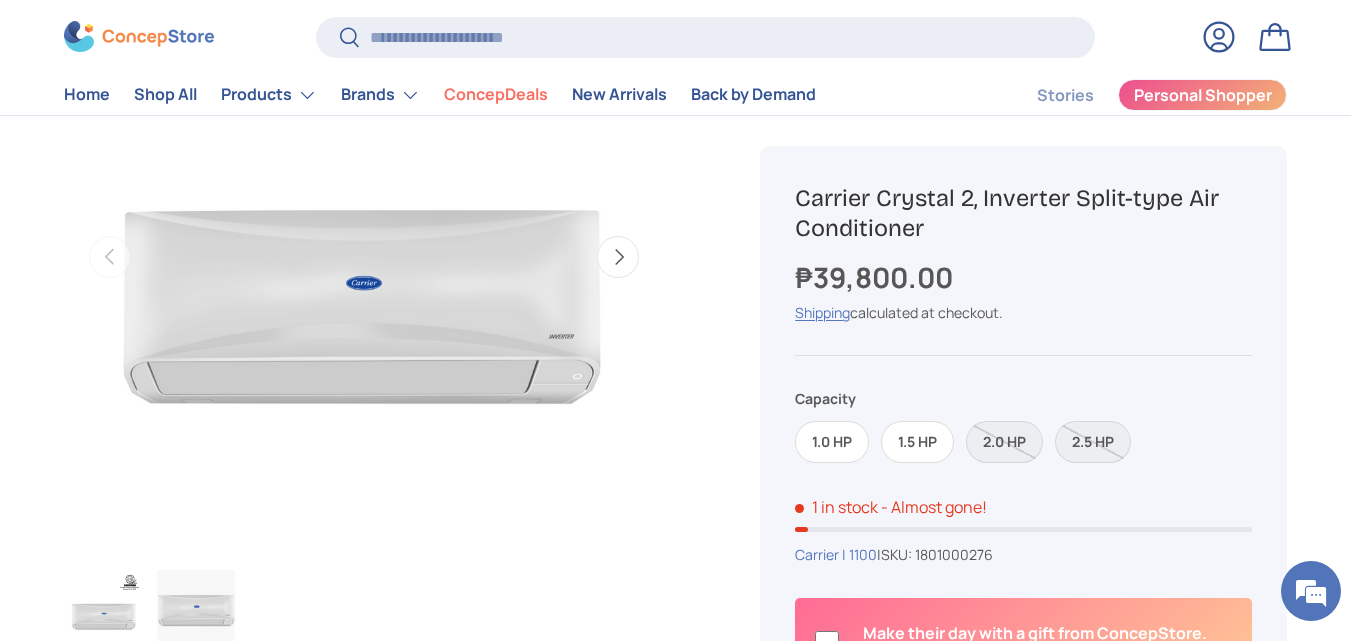 click at bounding box center (196, 610) 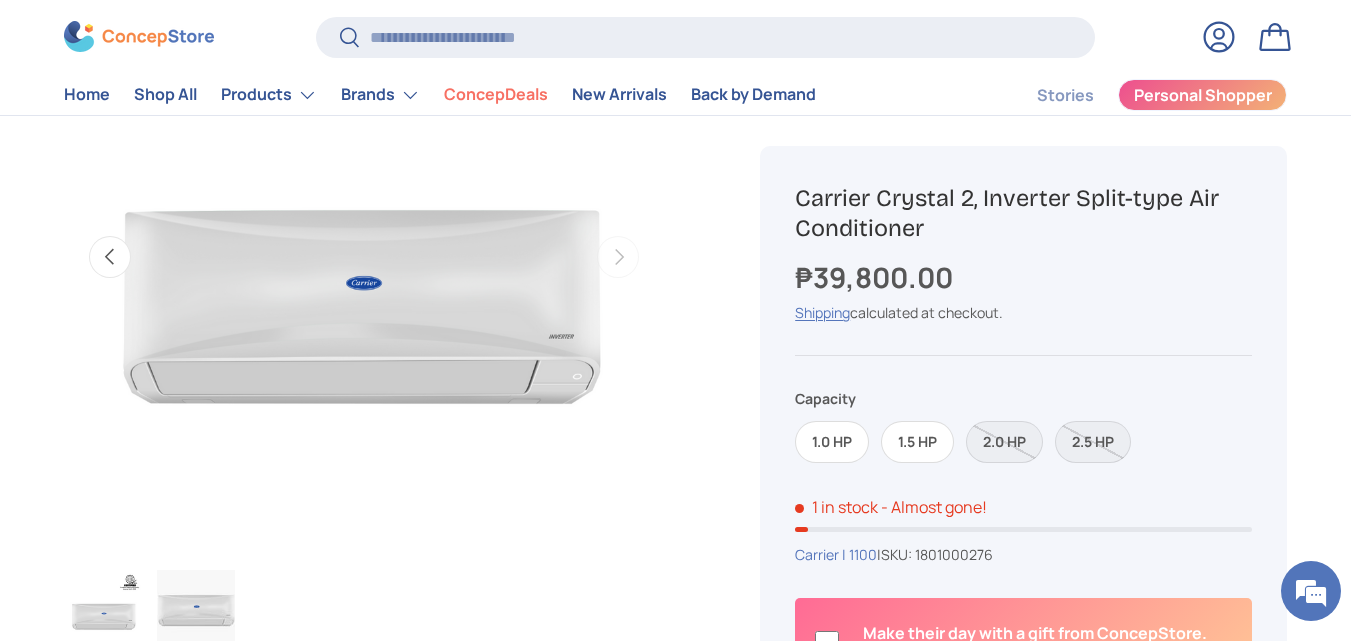 scroll, scrollTop: 0, scrollLeft: 610, axis: horizontal 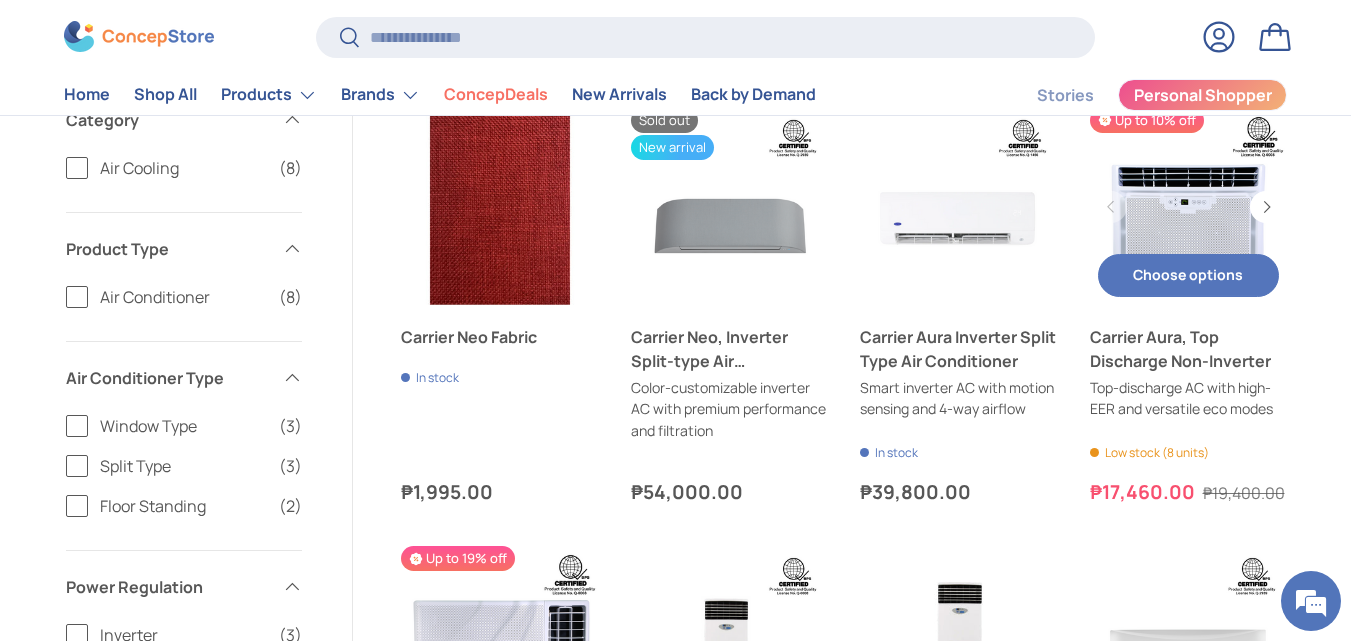 click on "Choose options
Choose options" at bounding box center (1189, 275) 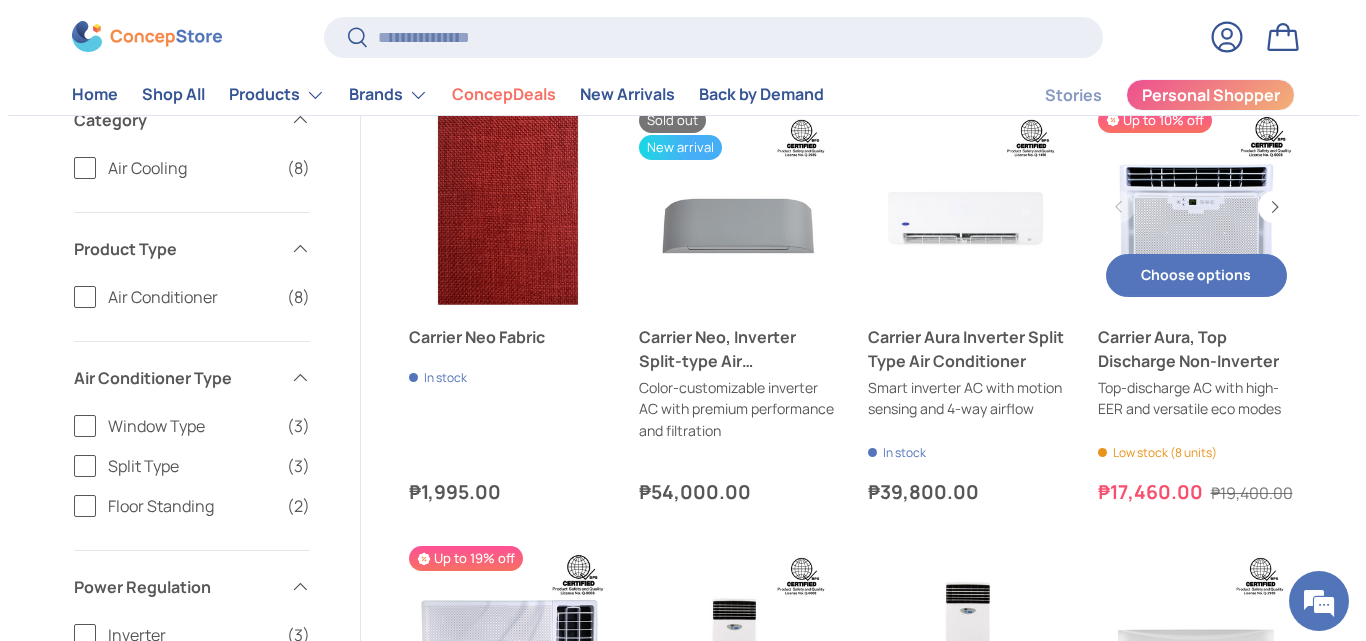 scroll, scrollTop: 0, scrollLeft: 0, axis: both 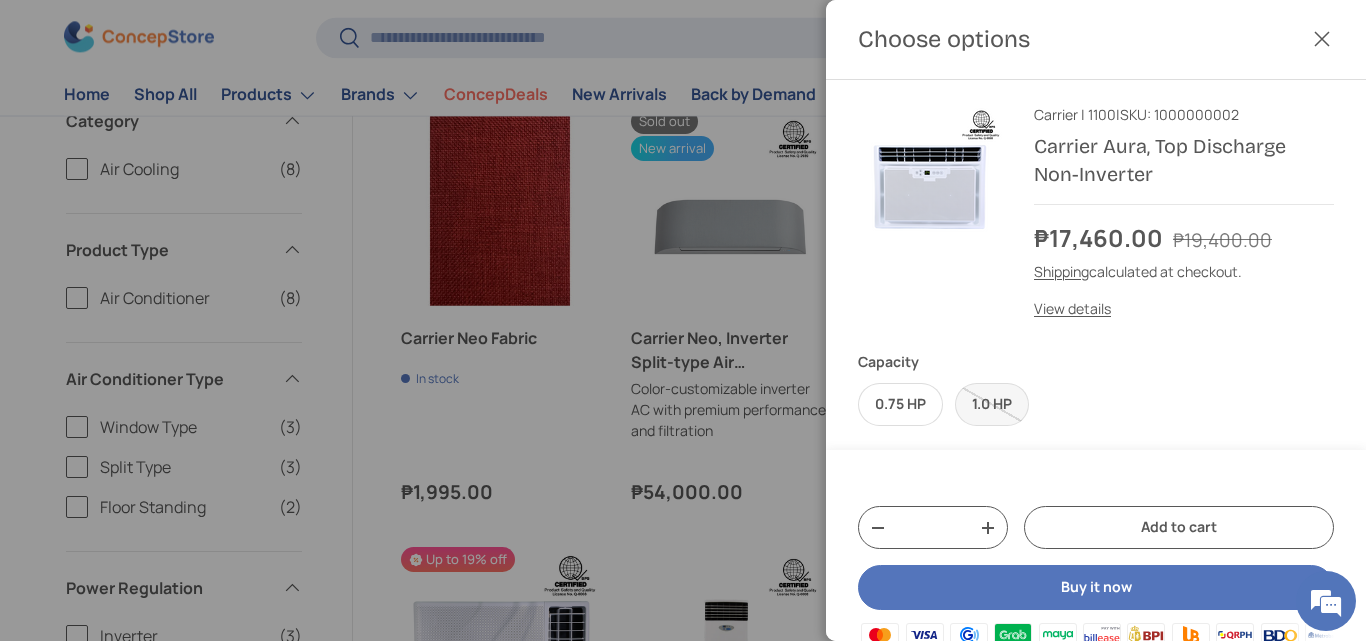 click at bounding box center [683, 320] 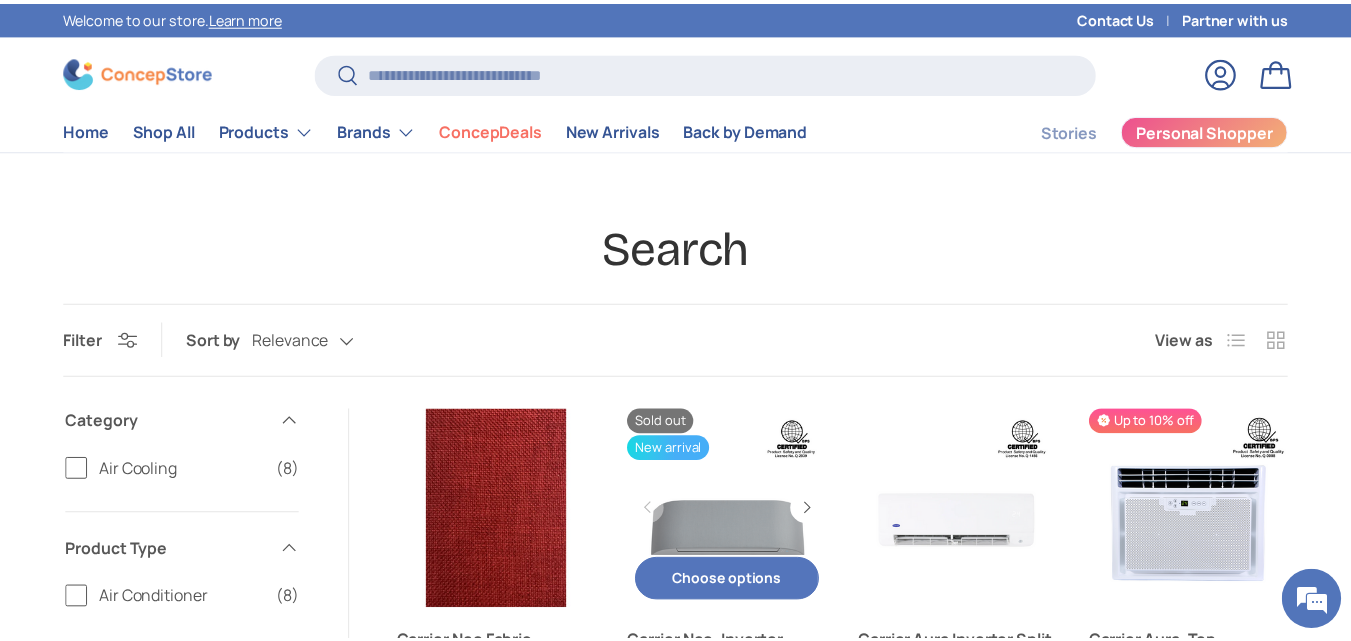 scroll, scrollTop: 300, scrollLeft: 0, axis: vertical 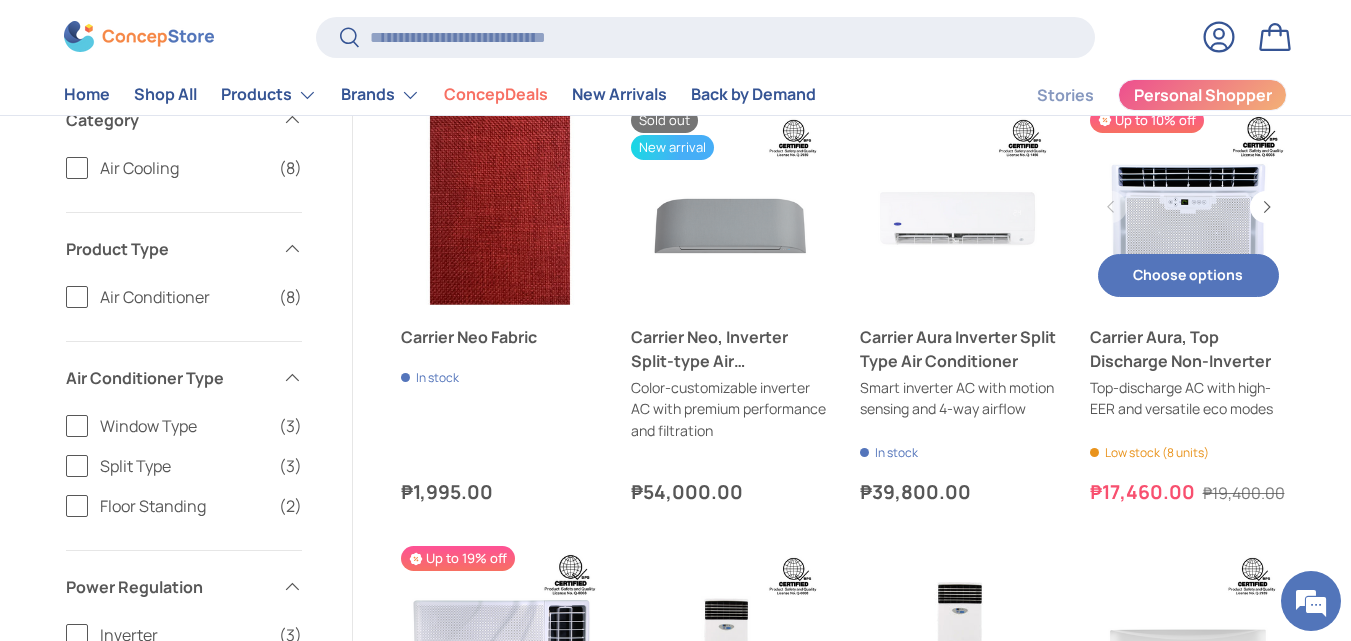 click at bounding box center (1189, 207) 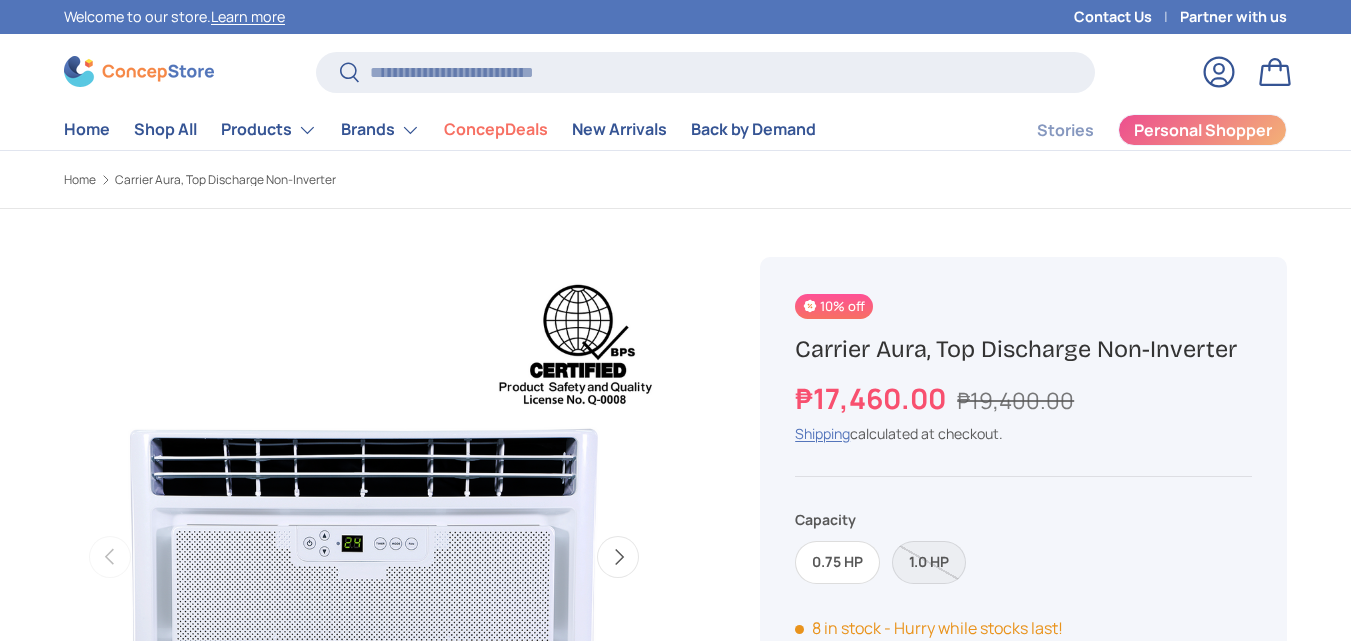 scroll, scrollTop: 0, scrollLeft: 0, axis: both 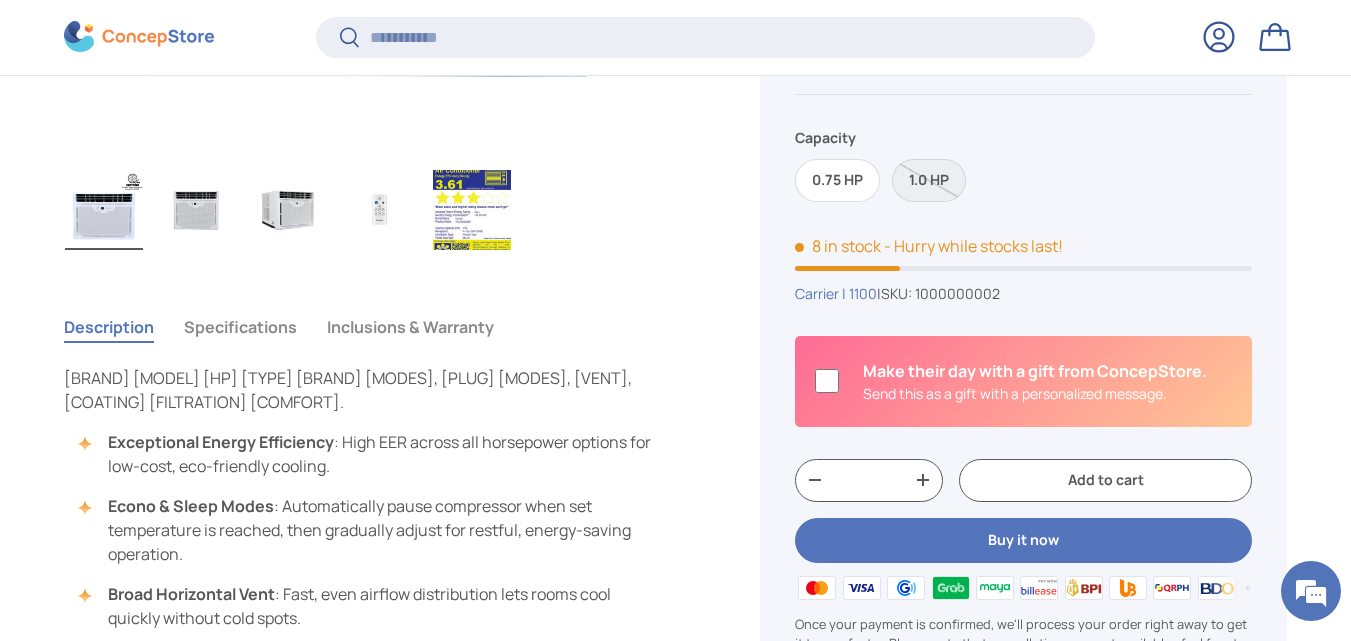 click on "Load image 1 in gallery view
Load image 2 in gallery view
Load image 3 in gallery view
Load image 4 in gallery view
Load image 5 in gallery view" at bounding box center (364, 212) 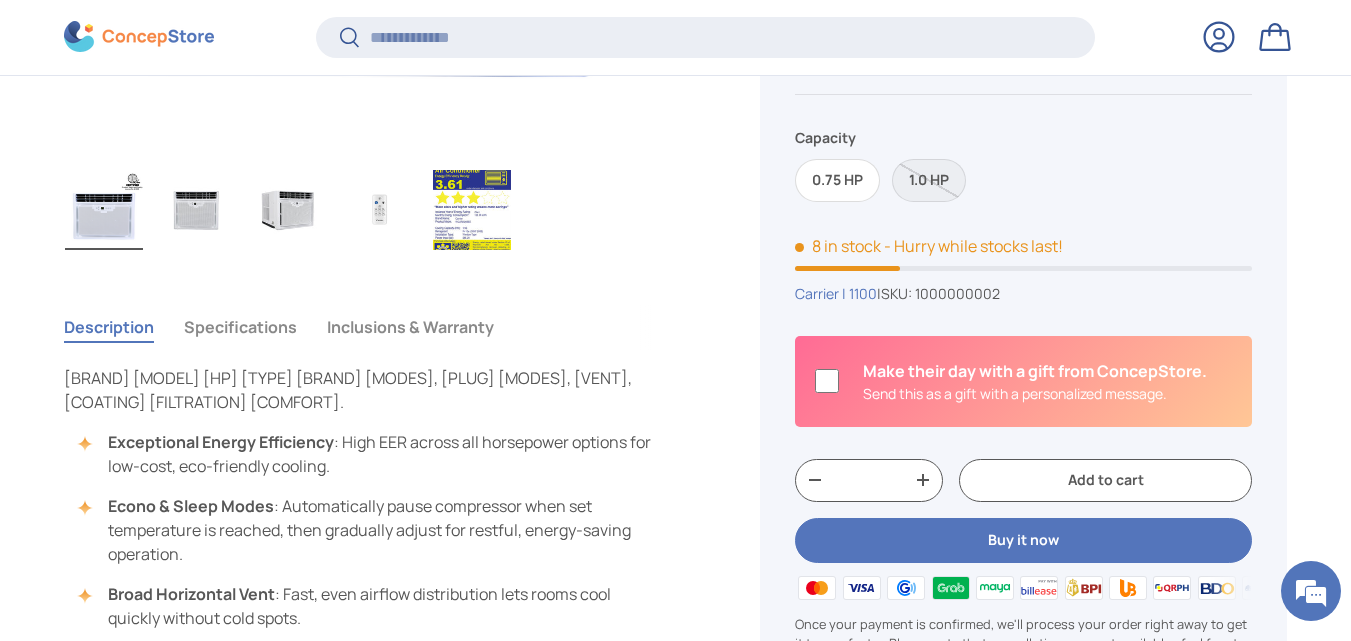 click at bounding box center [472, 210] 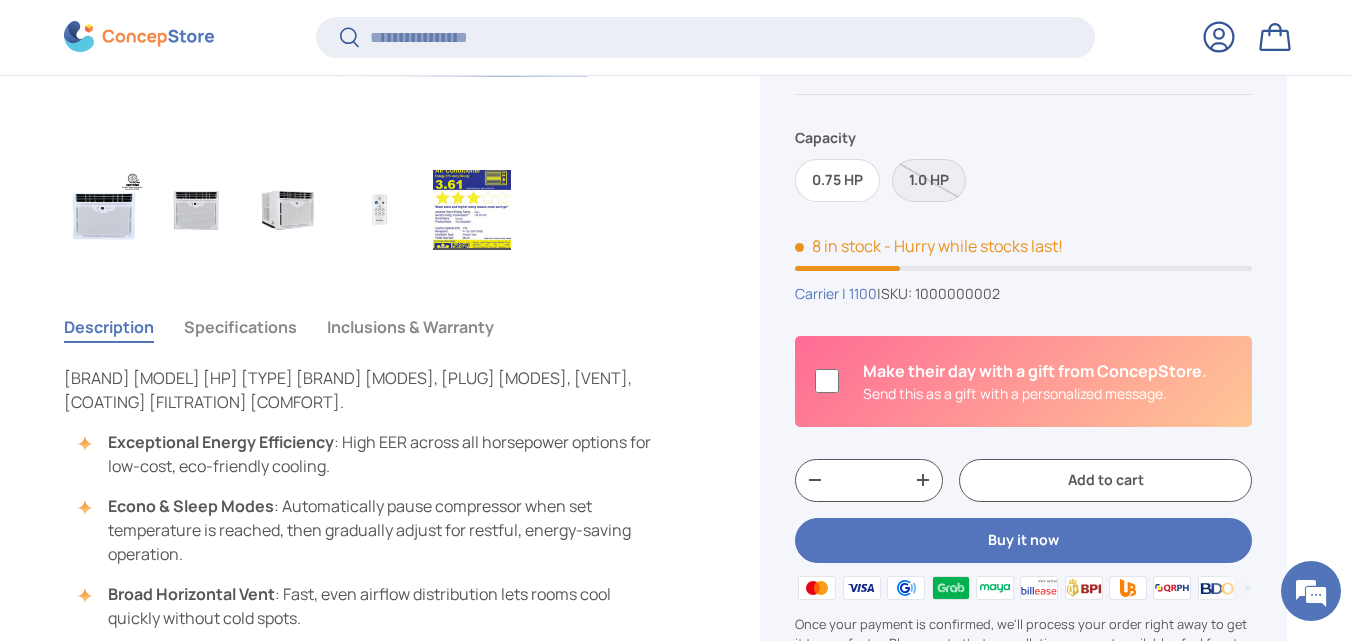 scroll, scrollTop: 0, scrollLeft: 2441, axis: horizontal 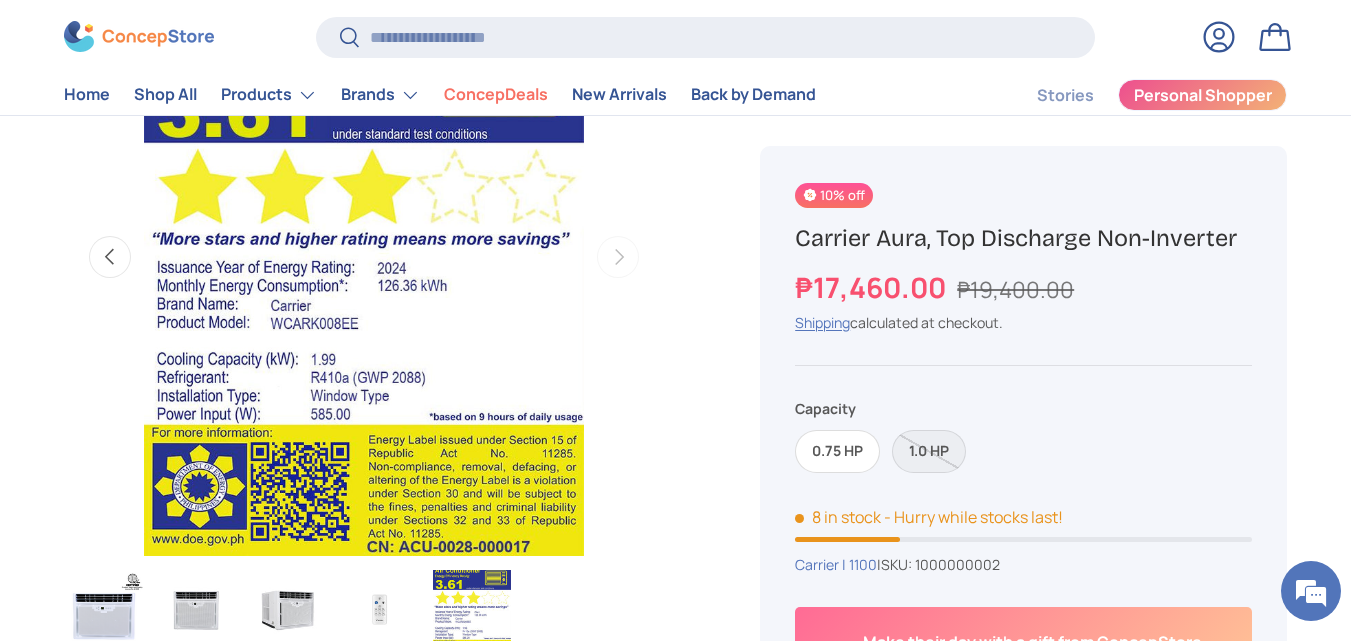 type 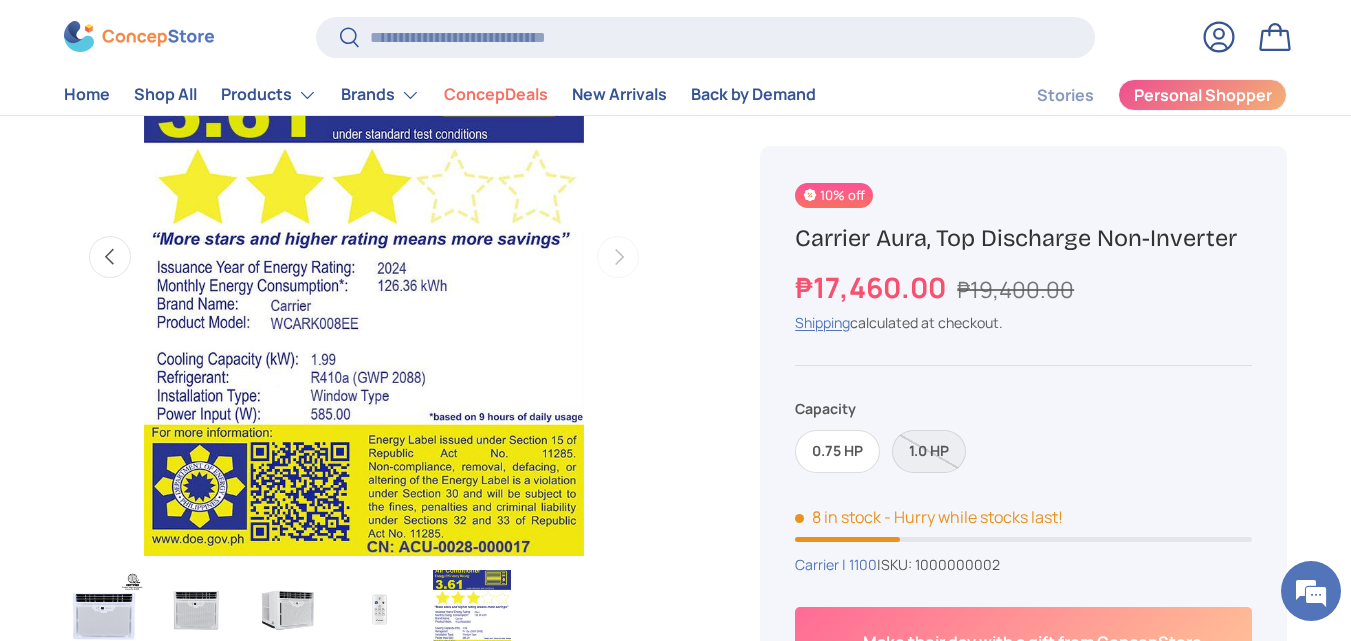 scroll, scrollTop: 0, scrollLeft: 0, axis: both 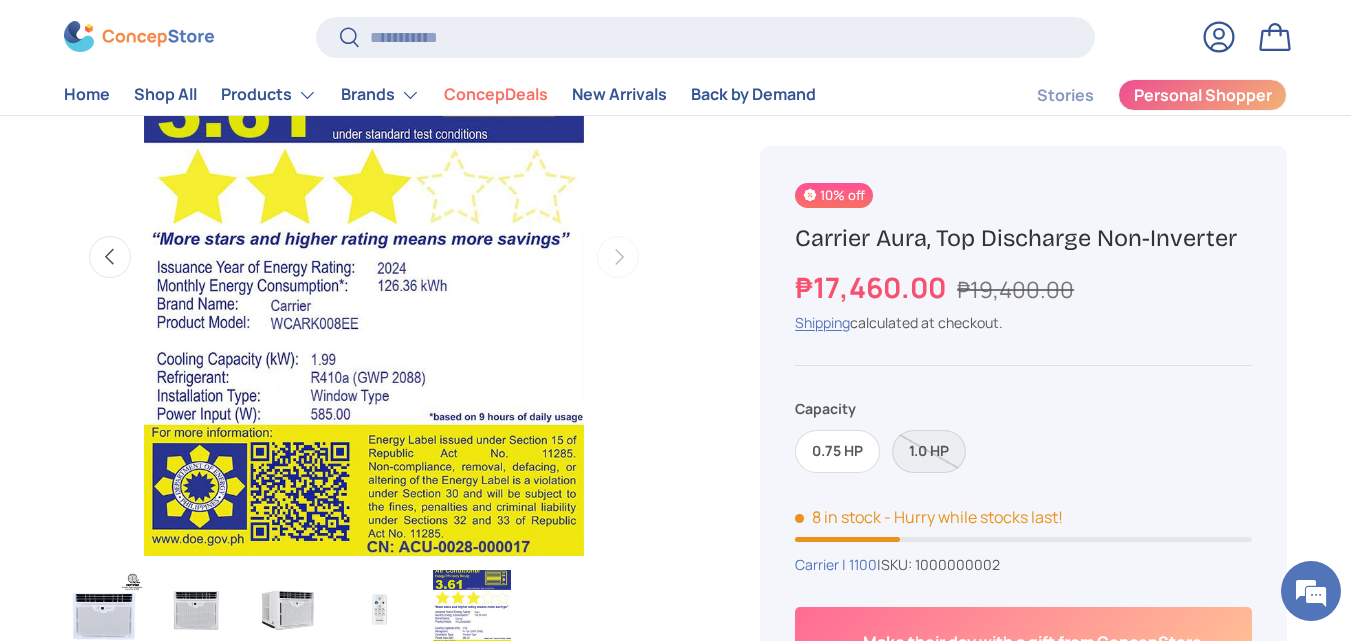 click on "1.0 HP" at bounding box center (929, 451) 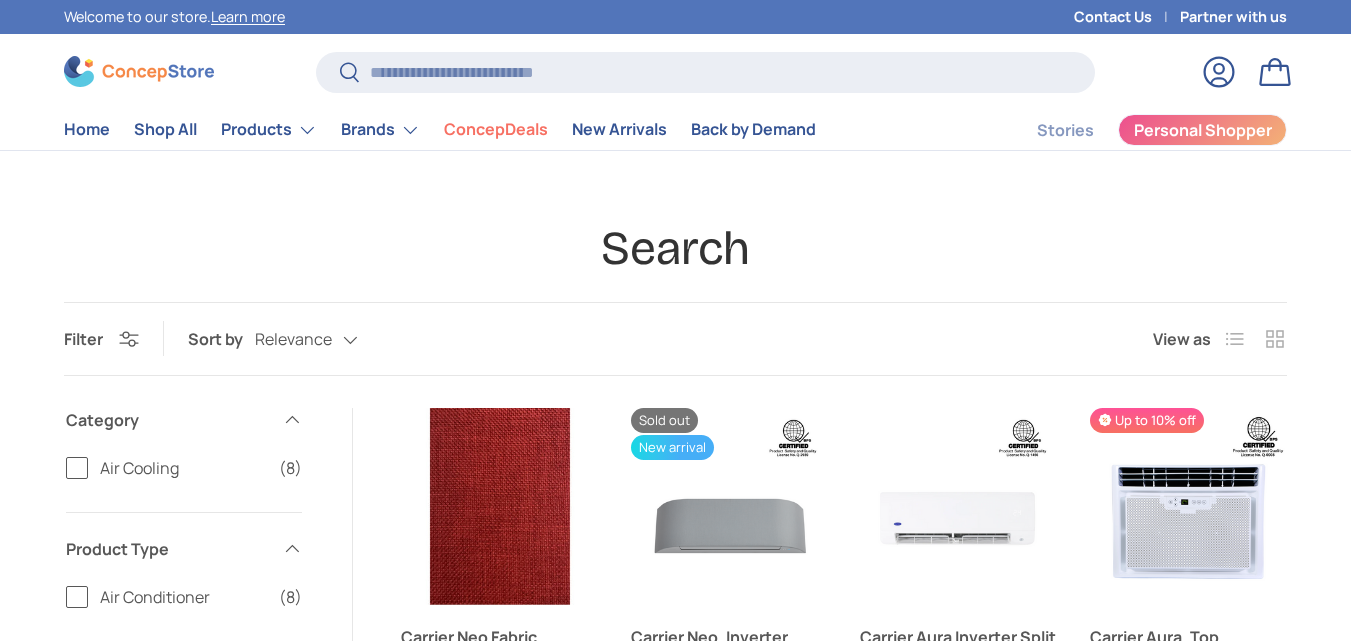scroll, scrollTop: 300, scrollLeft: 0, axis: vertical 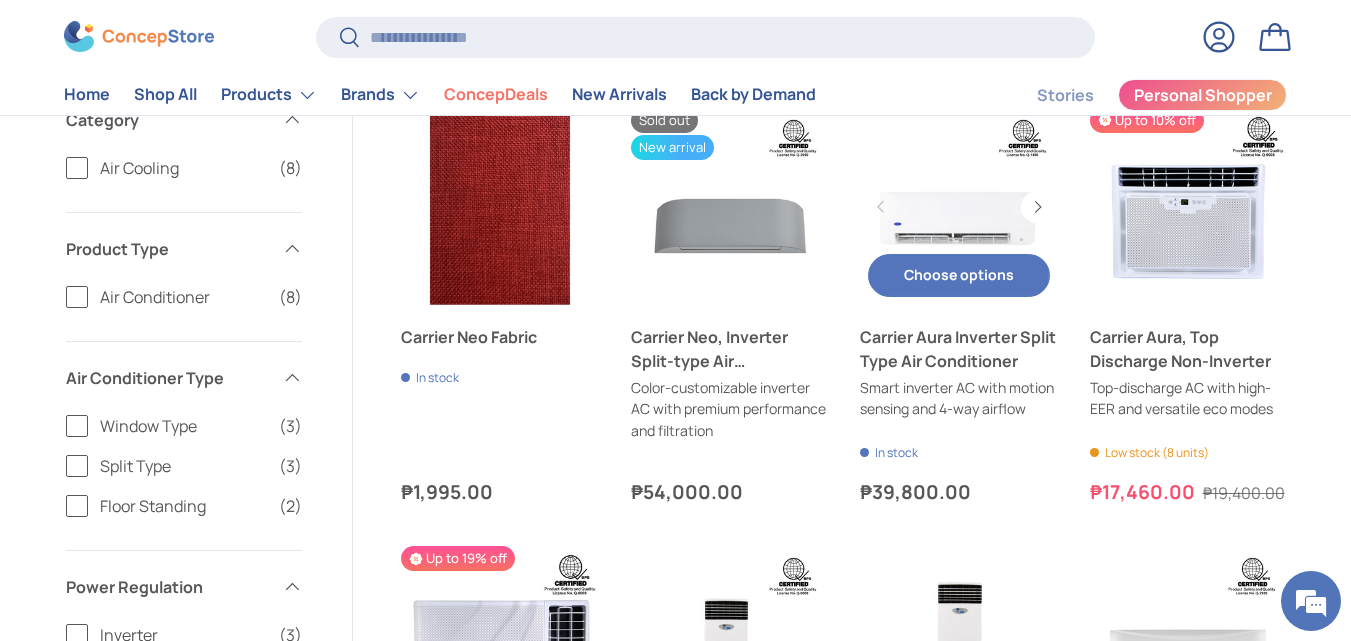 click on "Choose options
Choose options" at bounding box center [959, 275] 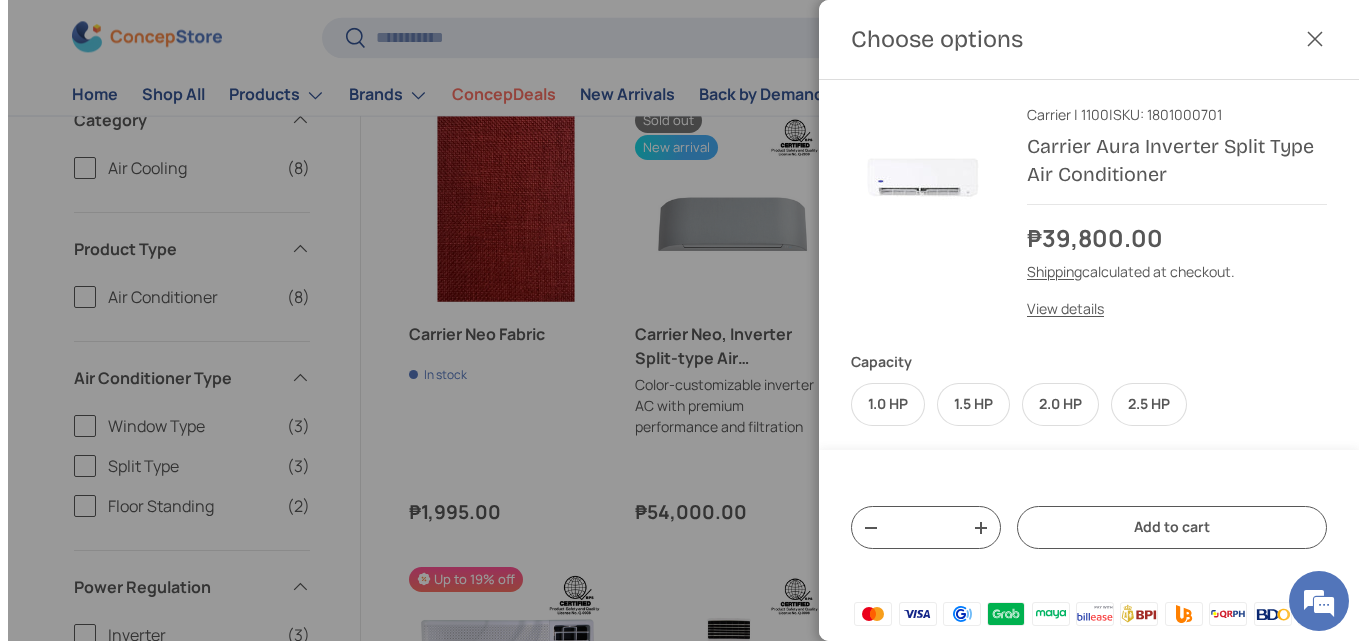 scroll, scrollTop: 0, scrollLeft: 0, axis: both 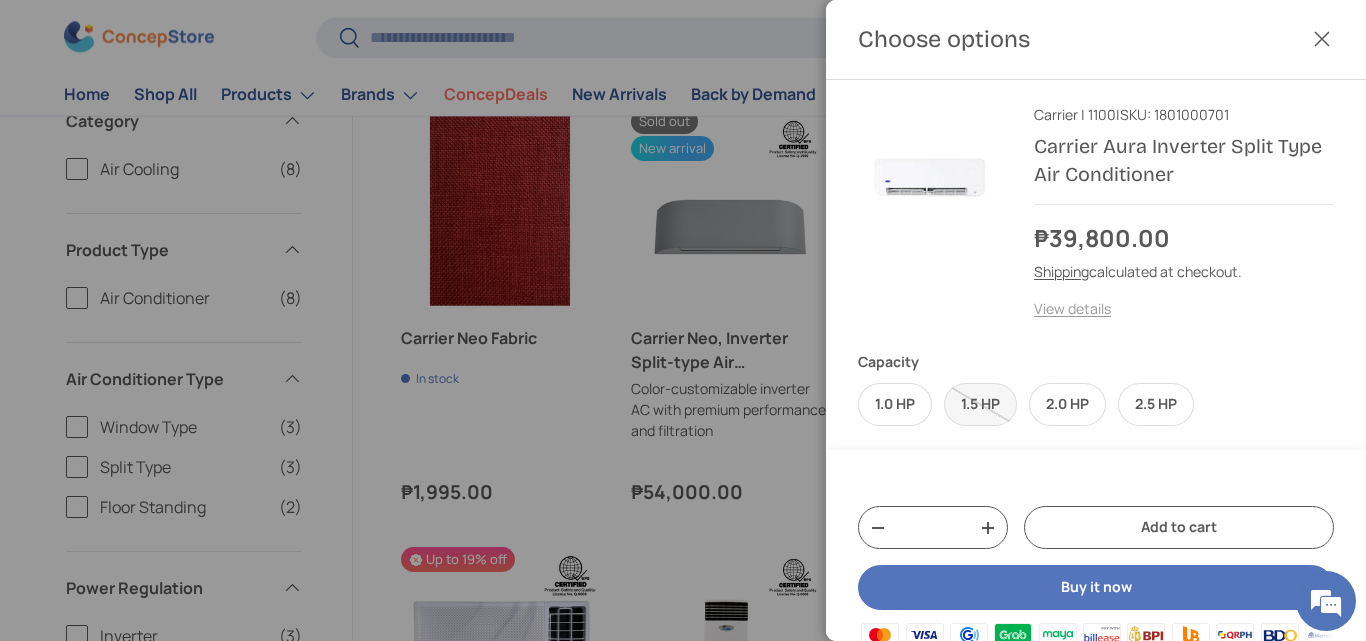click on "View details" at bounding box center [1072, 308] 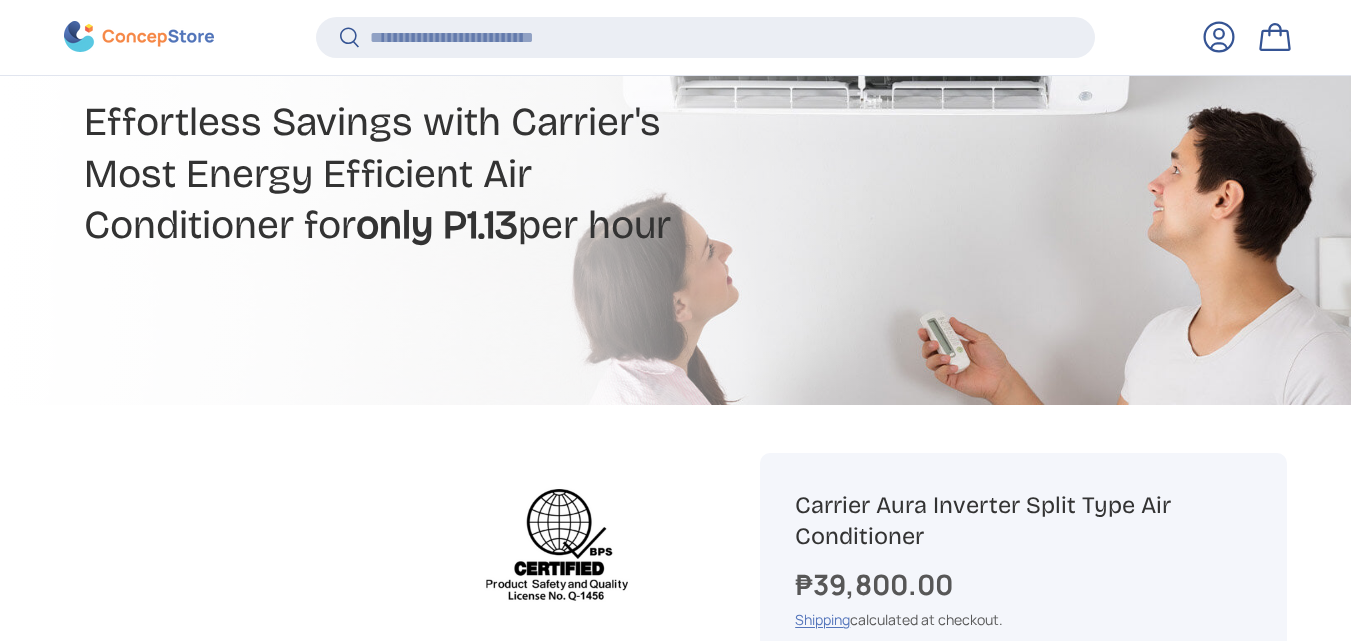 scroll, scrollTop: 696, scrollLeft: 0, axis: vertical 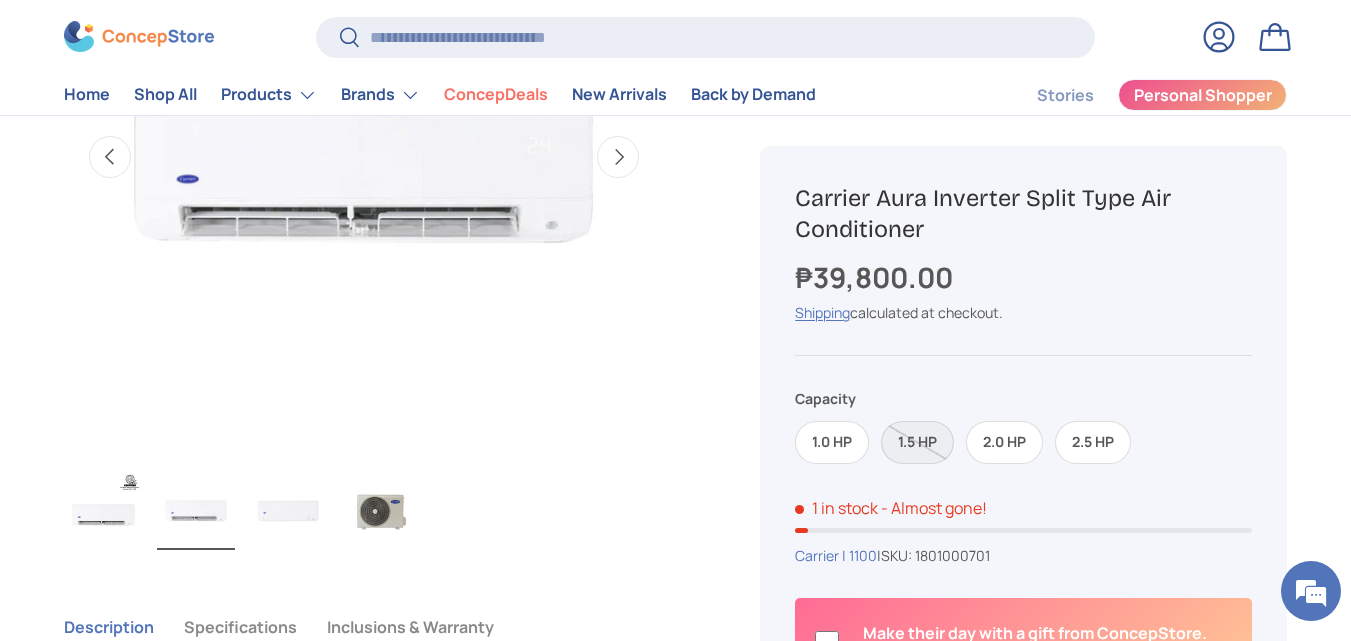 click on "1.5 HP" at bounding box center (917, 442) 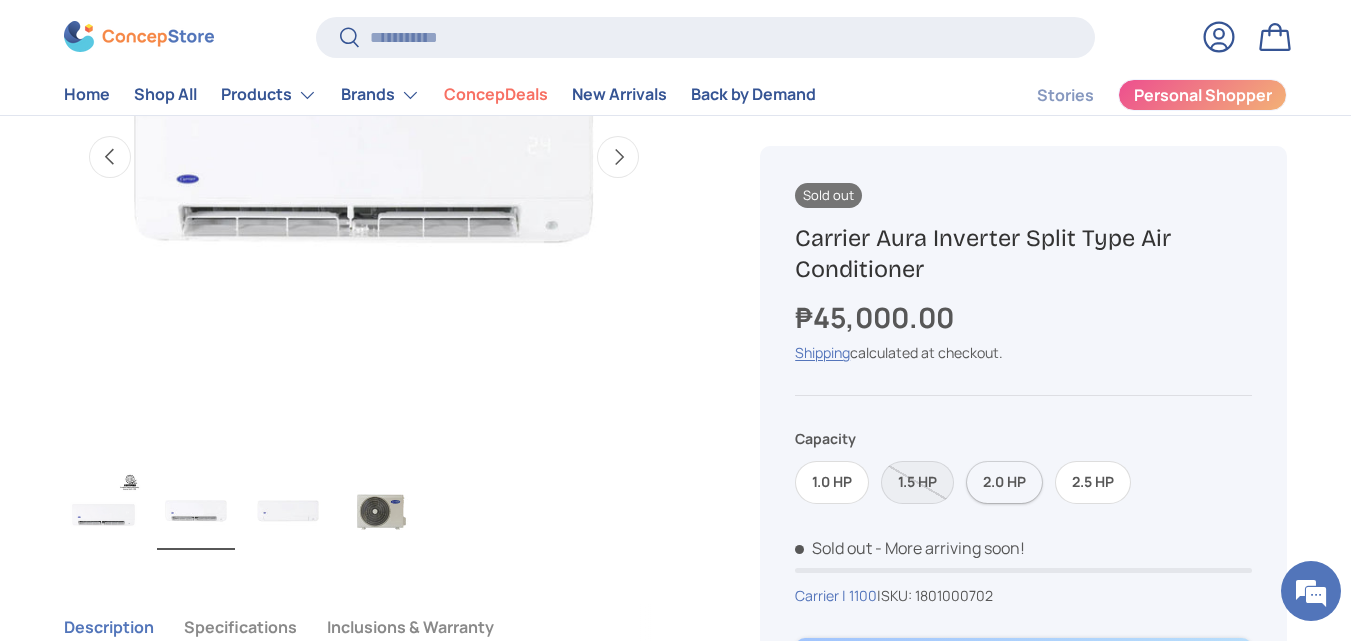 click on "2.0 HP" at bounding box center (1004, 482) 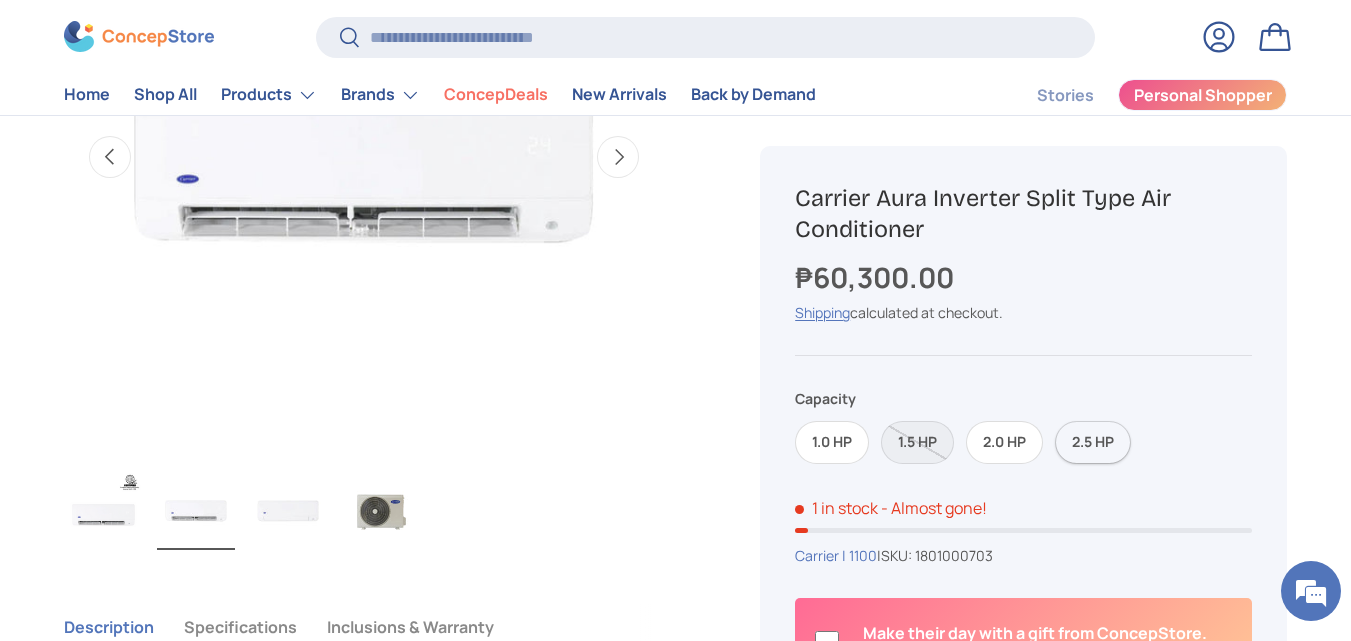 click on "2.5 HP" at bounding box center [1093, 442] 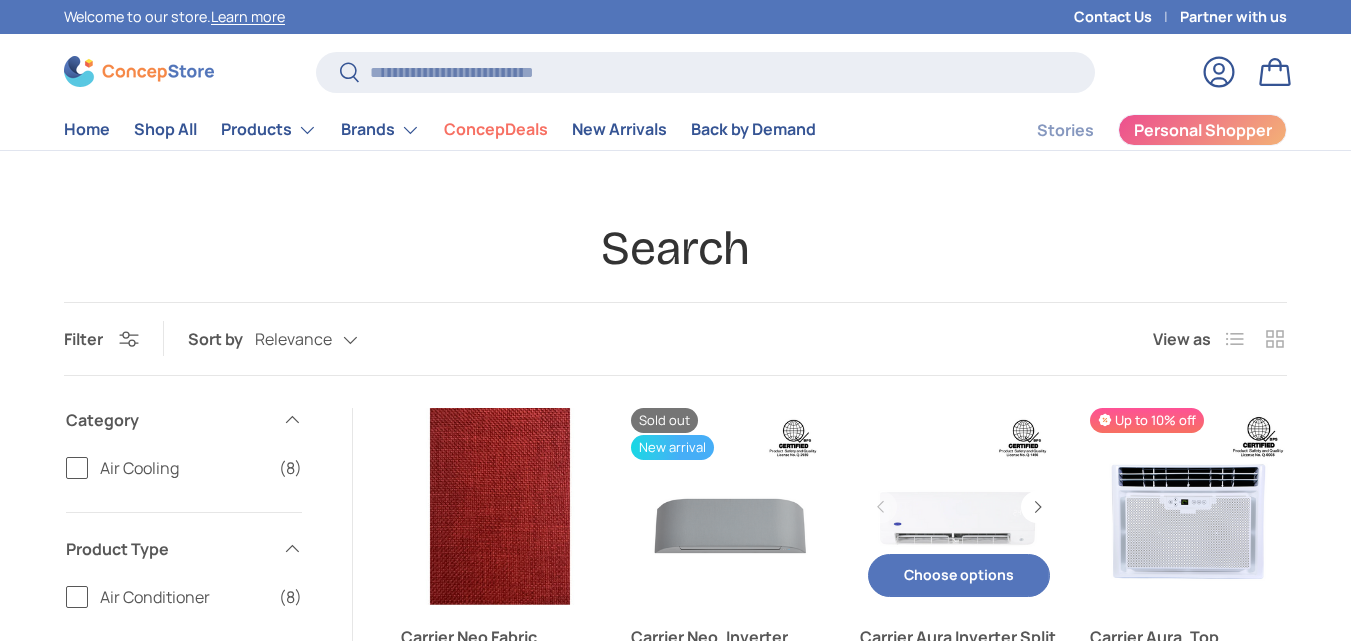 scroll, scrollTop: 0, scrollLeft: 0, axis: both 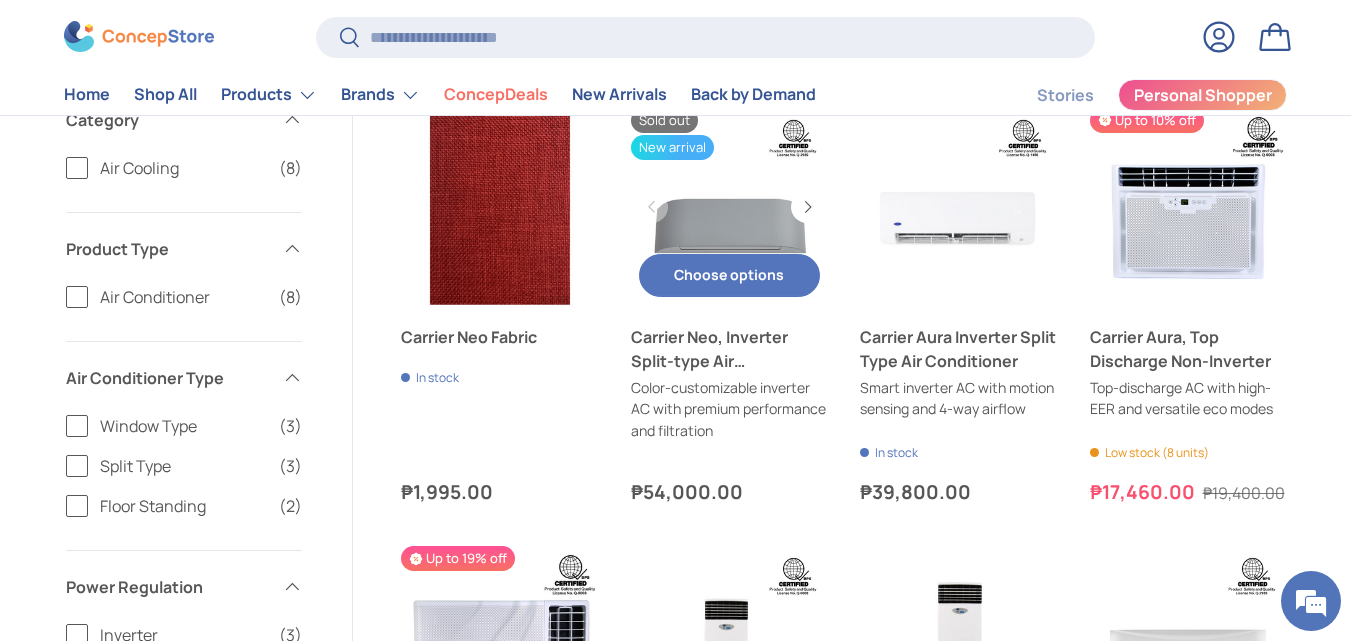 click on "Choose options
Choose options" at bounding box center [730, 275] 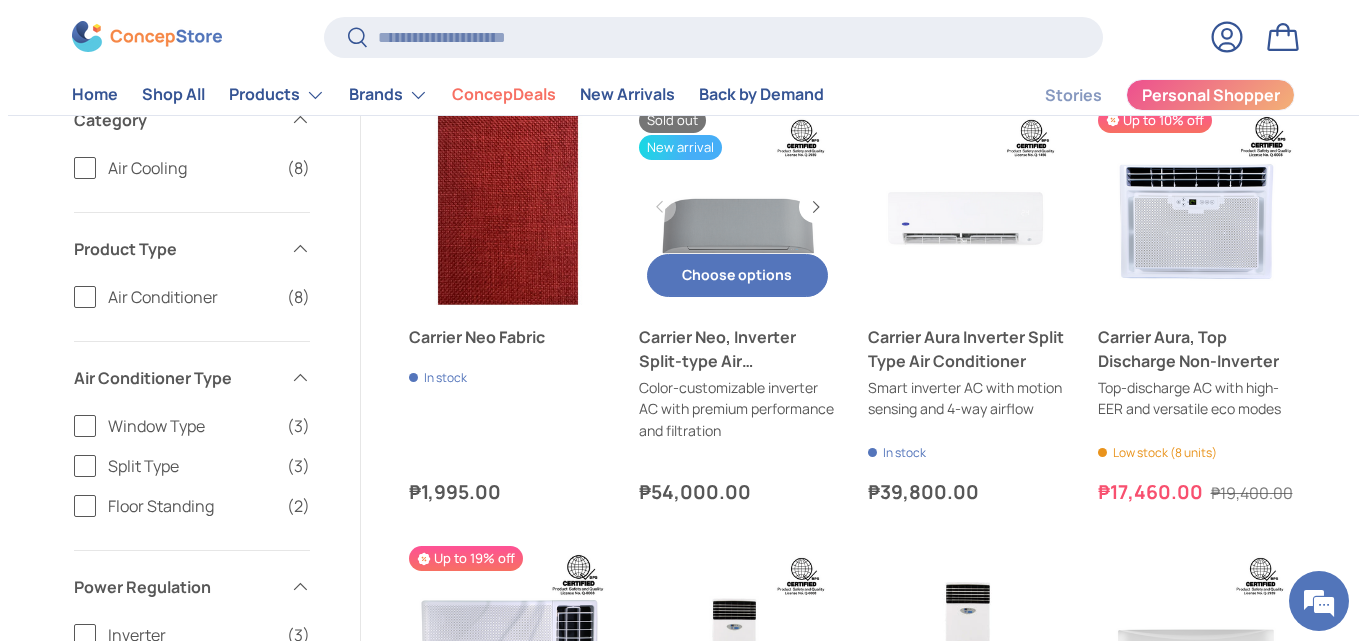 scroll, scrollTop: 0, scrollLeft: 0, axis: both 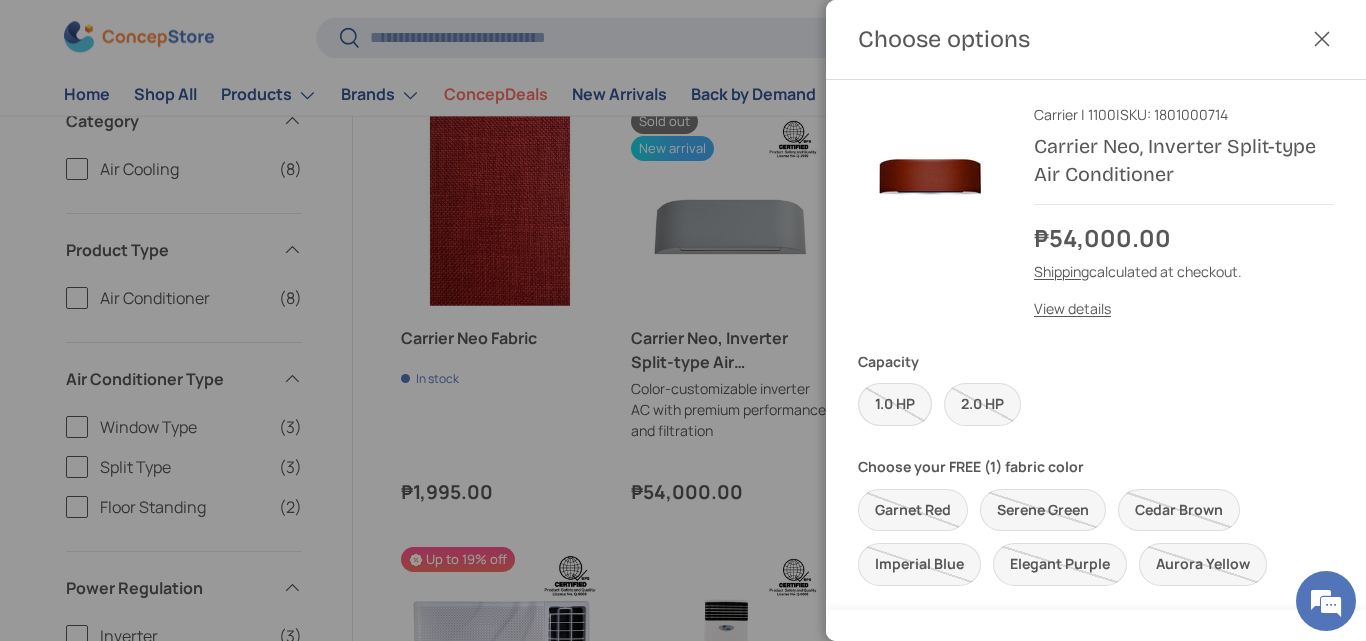 click on "1.0 HP" at bounding box center (895, 404) 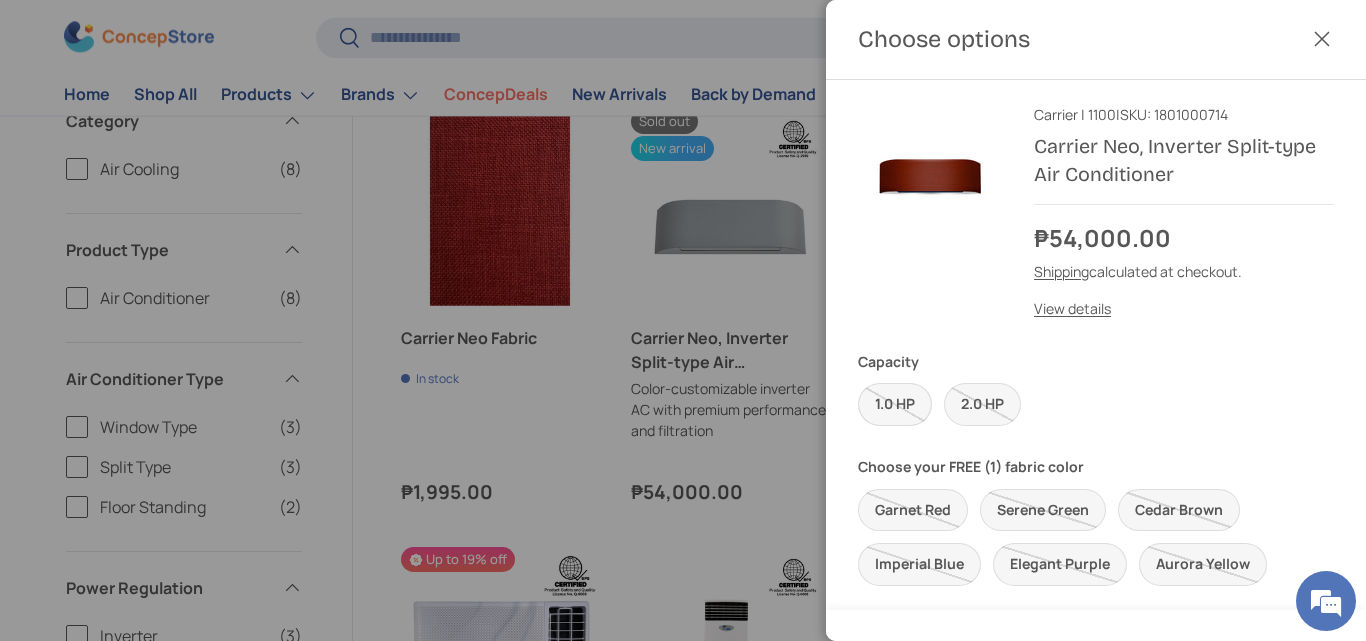 click on "1.0 HP" at bounding box center [895, 404] 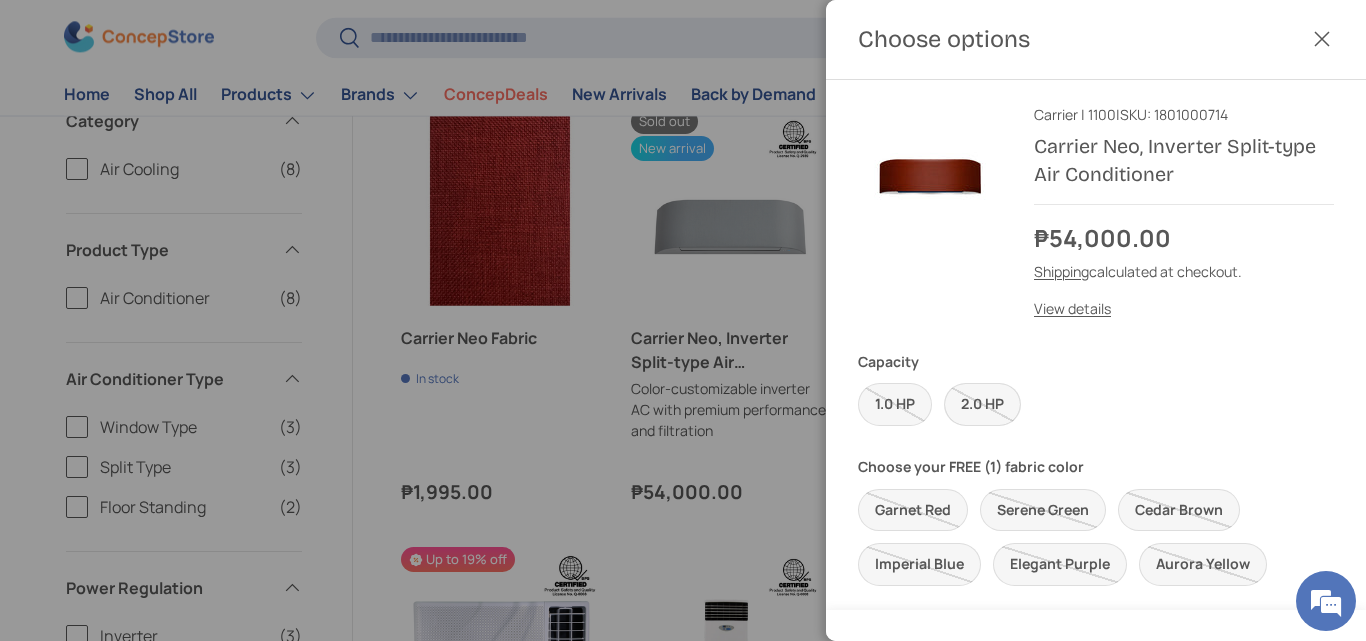 click on "2.0 HP" at bounding box center [982, 404] 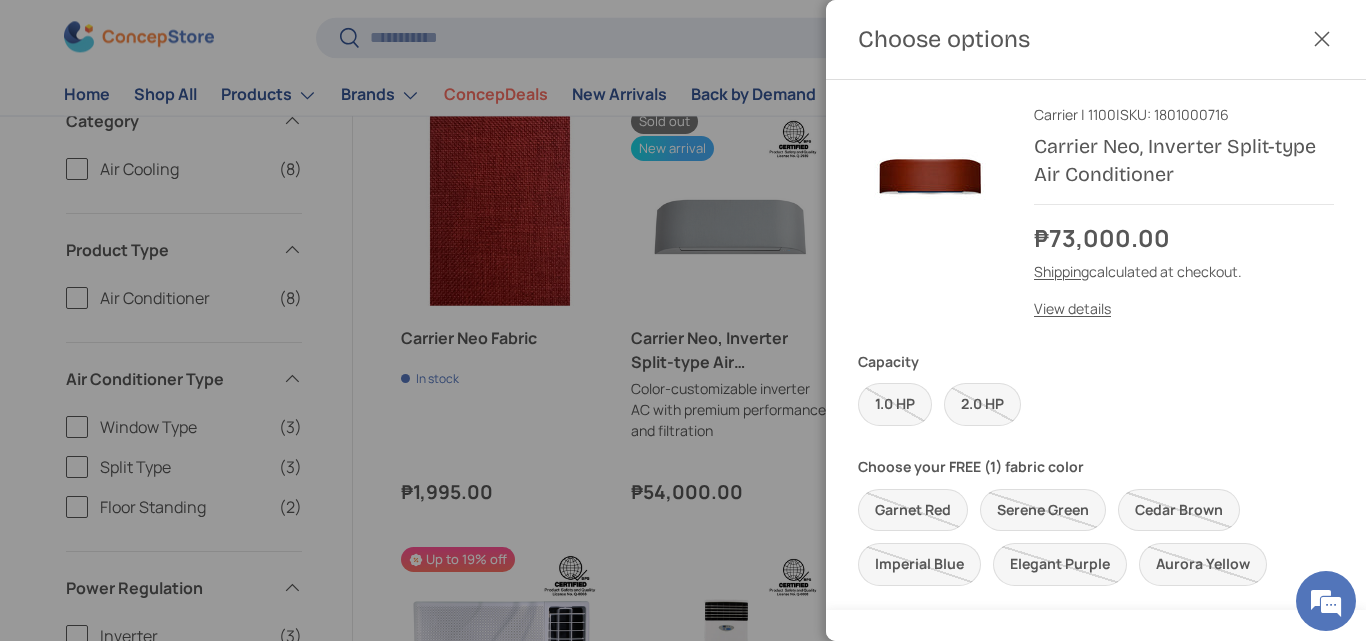 click at bounding box center [683, 320] 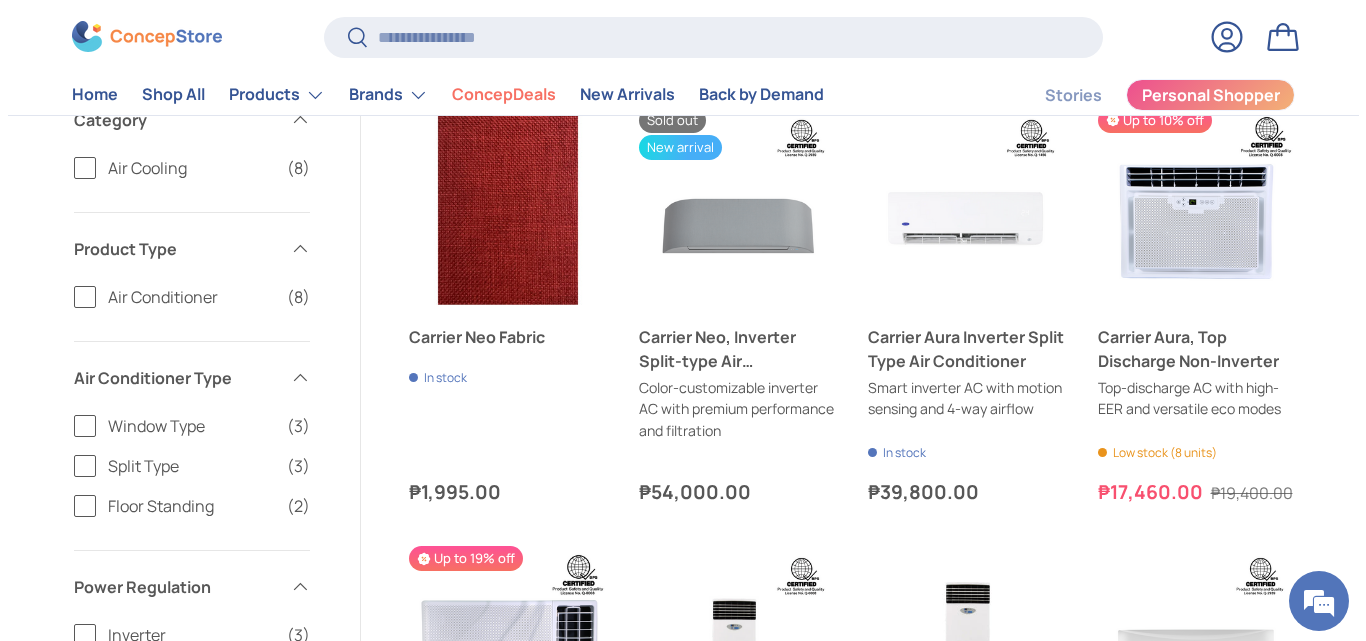 scroll, scrollTop: 0, scrollLeft: 0, axis: both 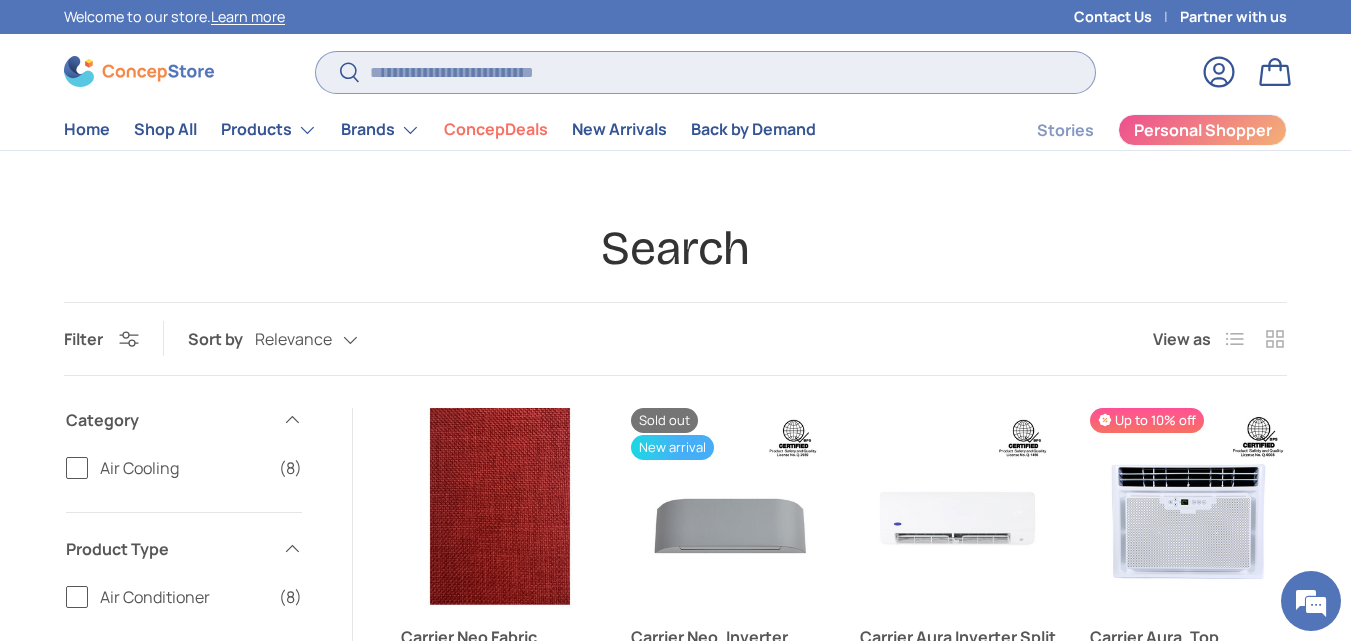 click on "Search" at bounding box center [705, 72] 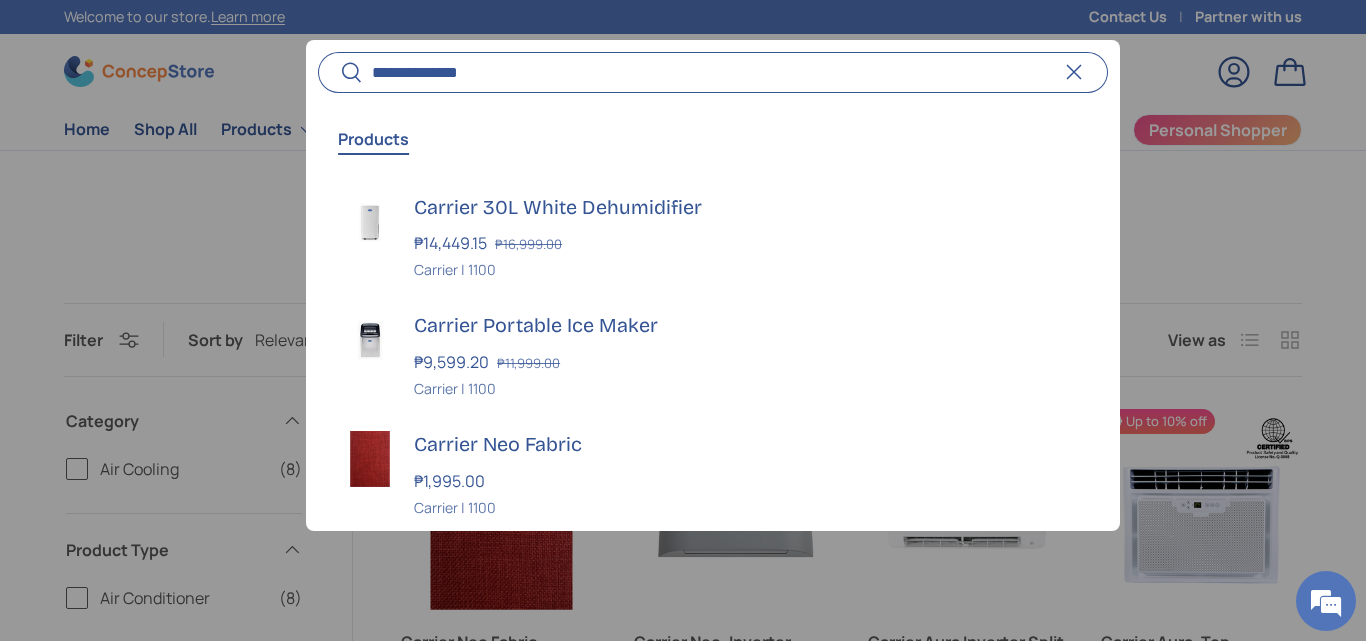 type on "**********" 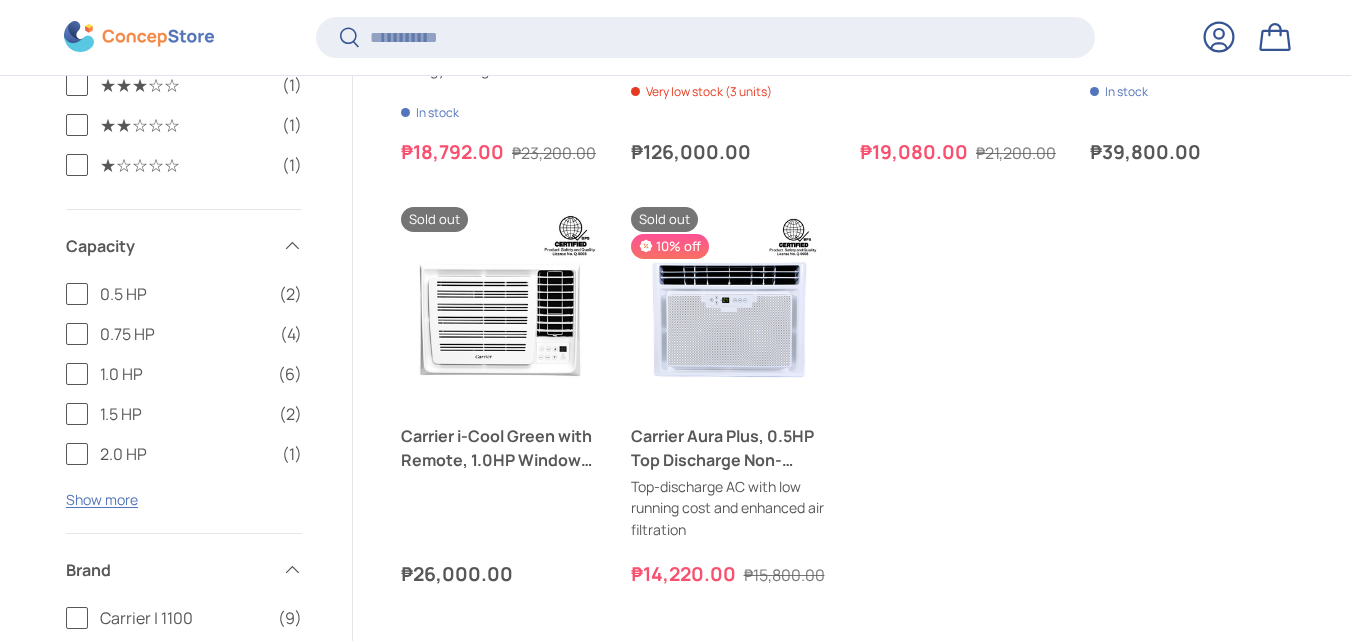 scroll, scrollTop: 1059, scrollLeft: 0, axis: vertical 